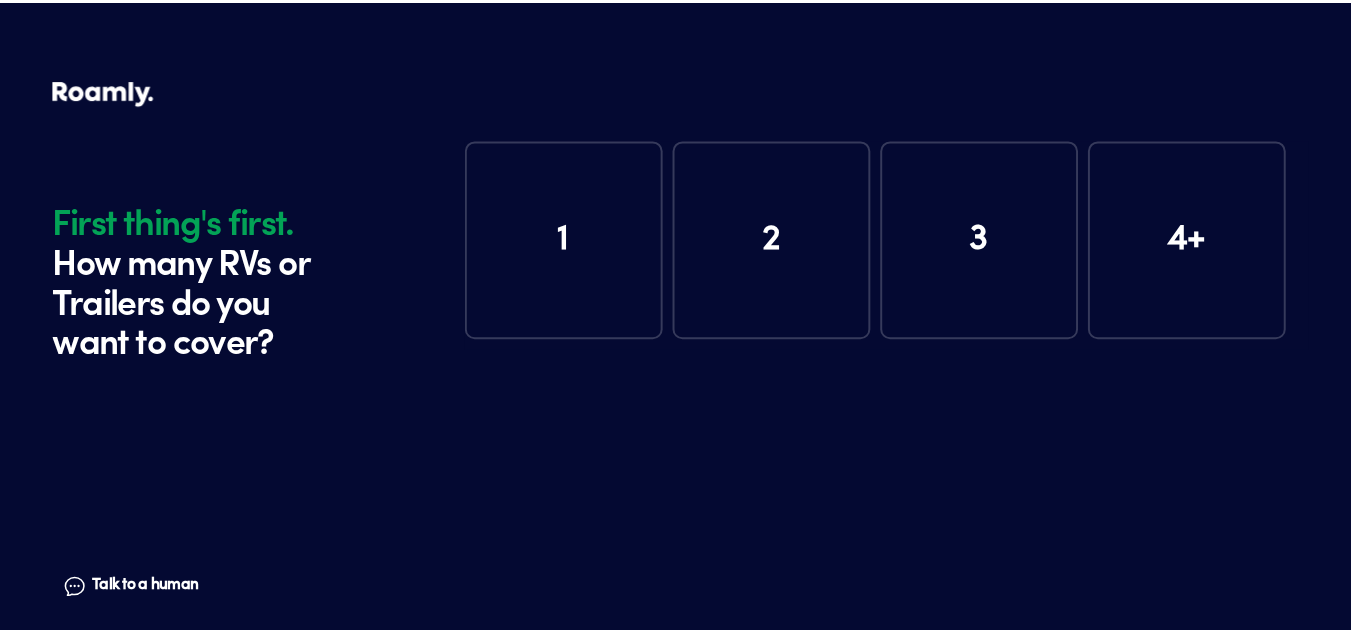 scroll, scrollTop: 0, scrollLeft: 0, axis: both 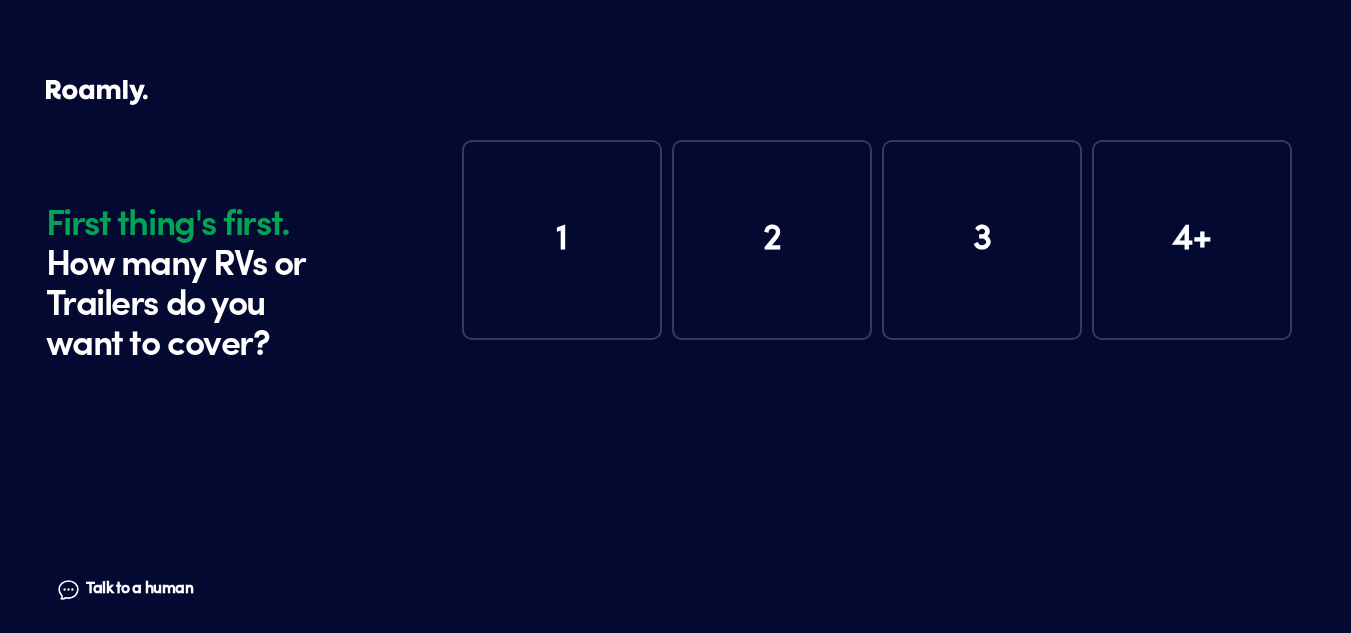 click on "2" at bounding box center (772, 240) 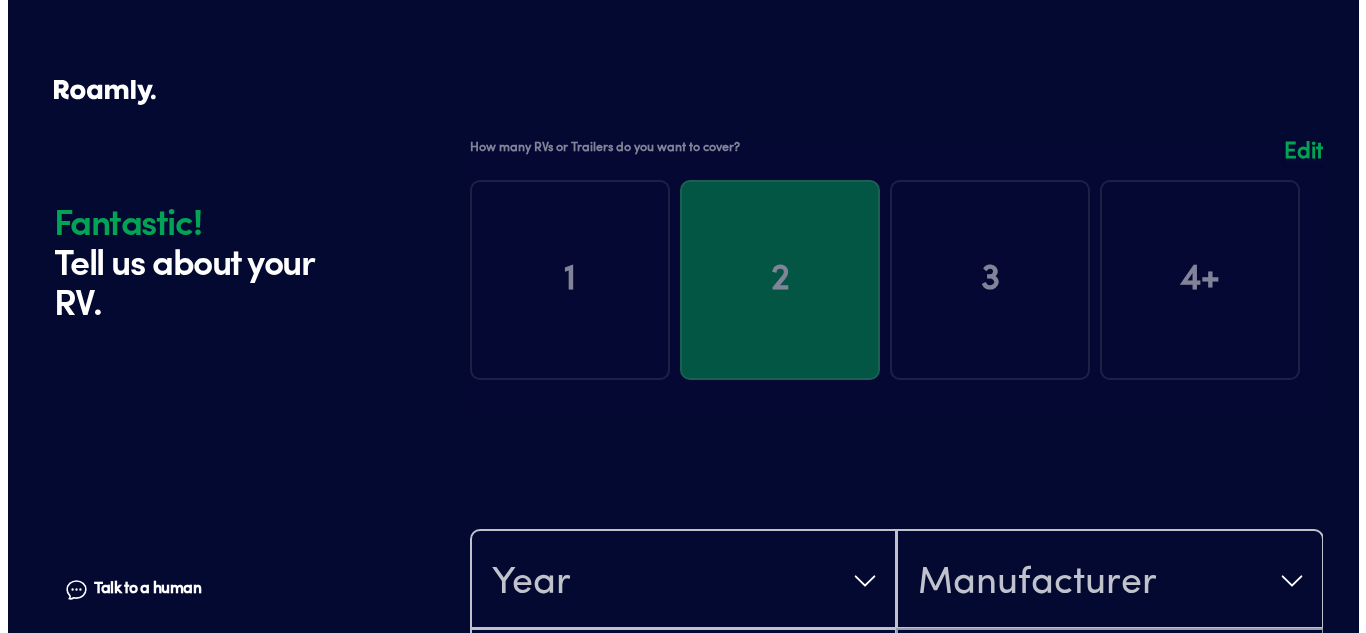 scroll, scrollTop: 390, scrollLeft: 0, axis: vertical 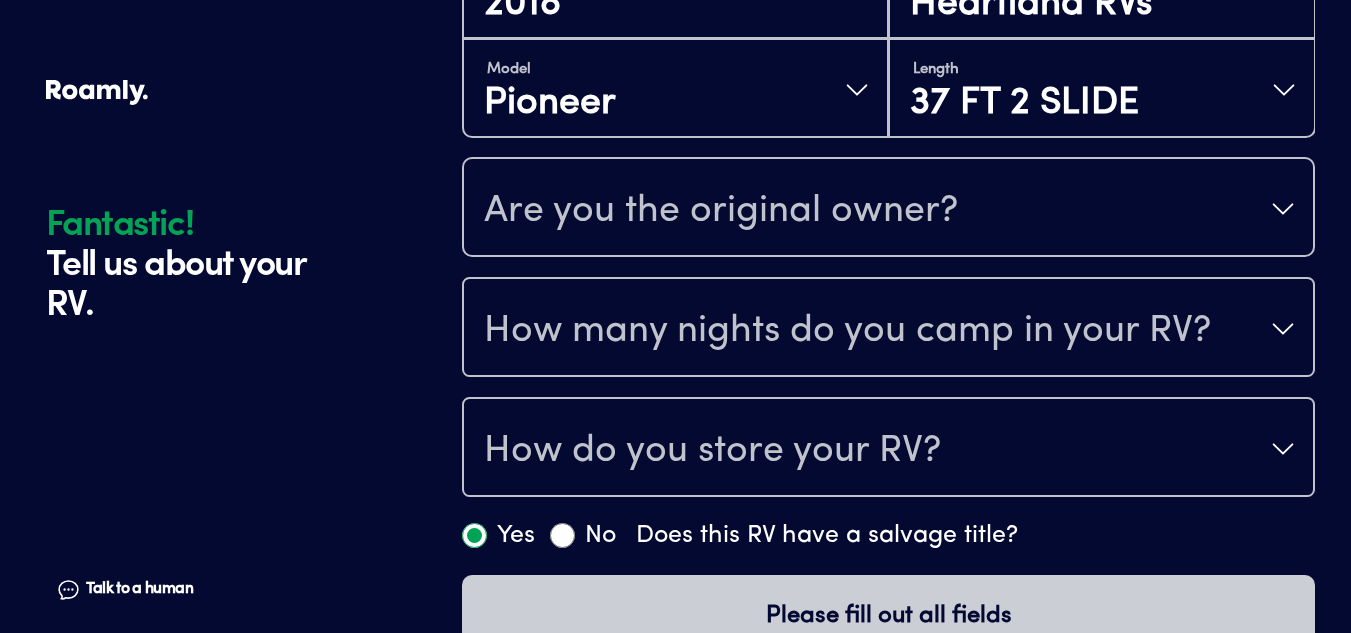 click on "Are you the original owner?" at bounding box center [888, 209] 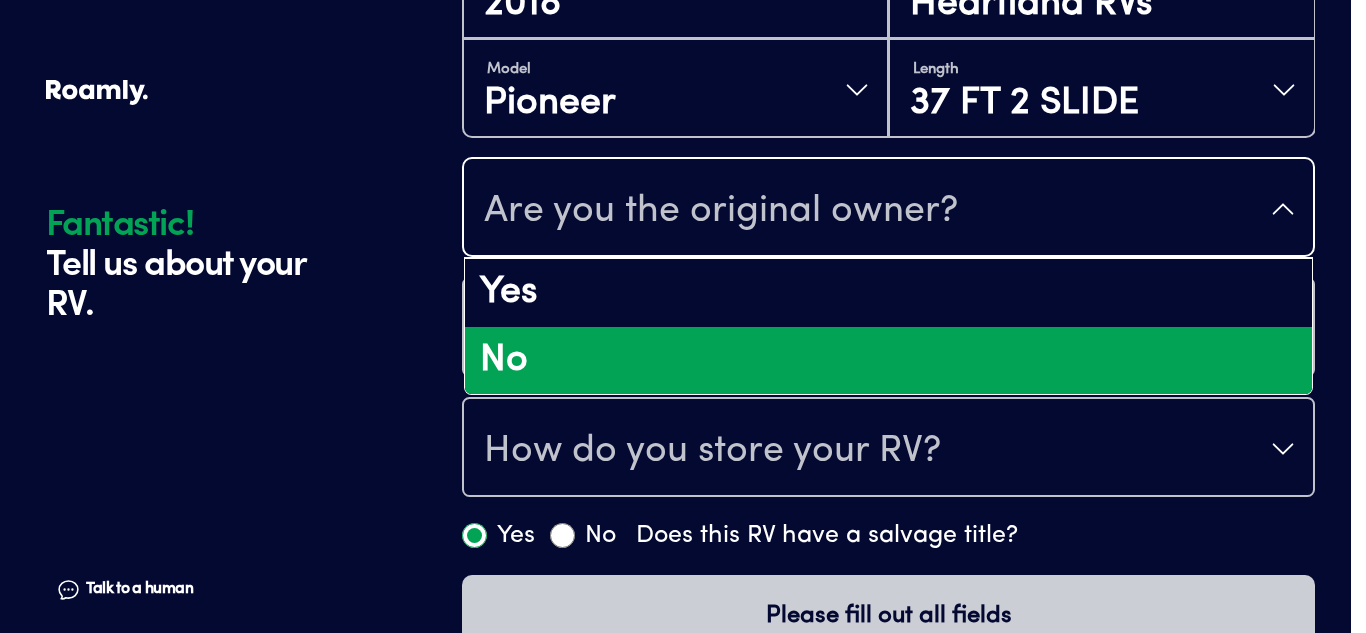 click on "No" at bounding box center (888, 361) 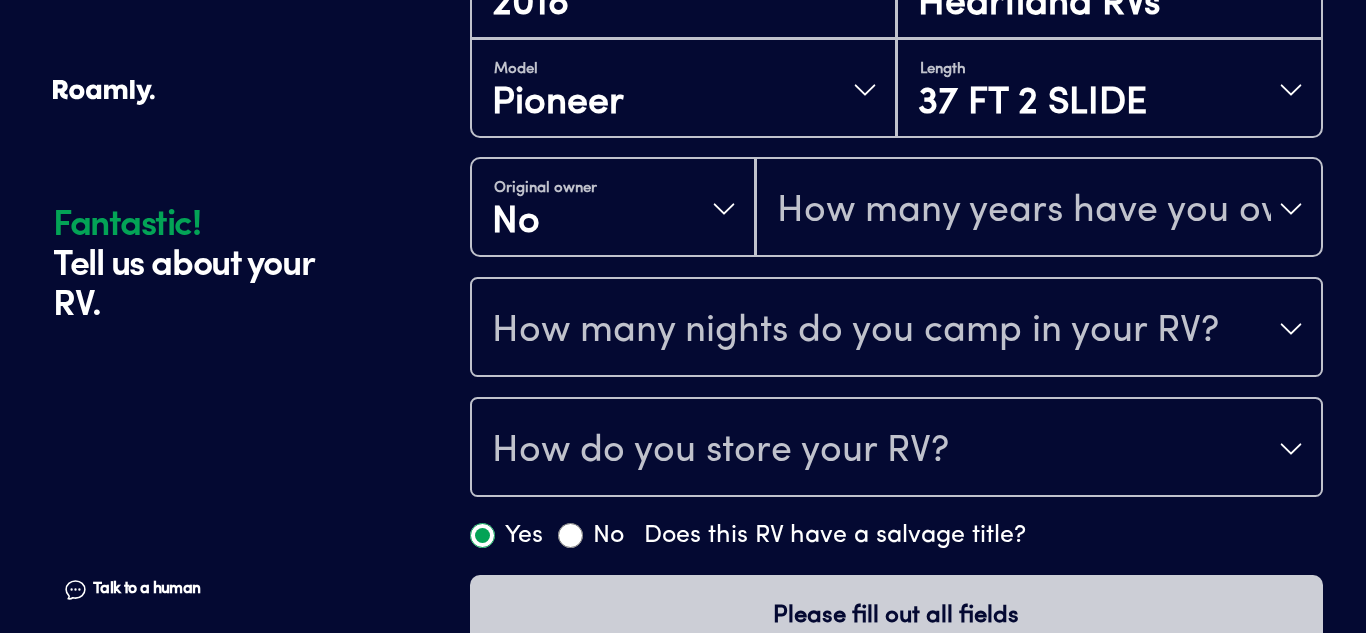 click on "How many years have you owned it?" at bounding box center [1024, 211] 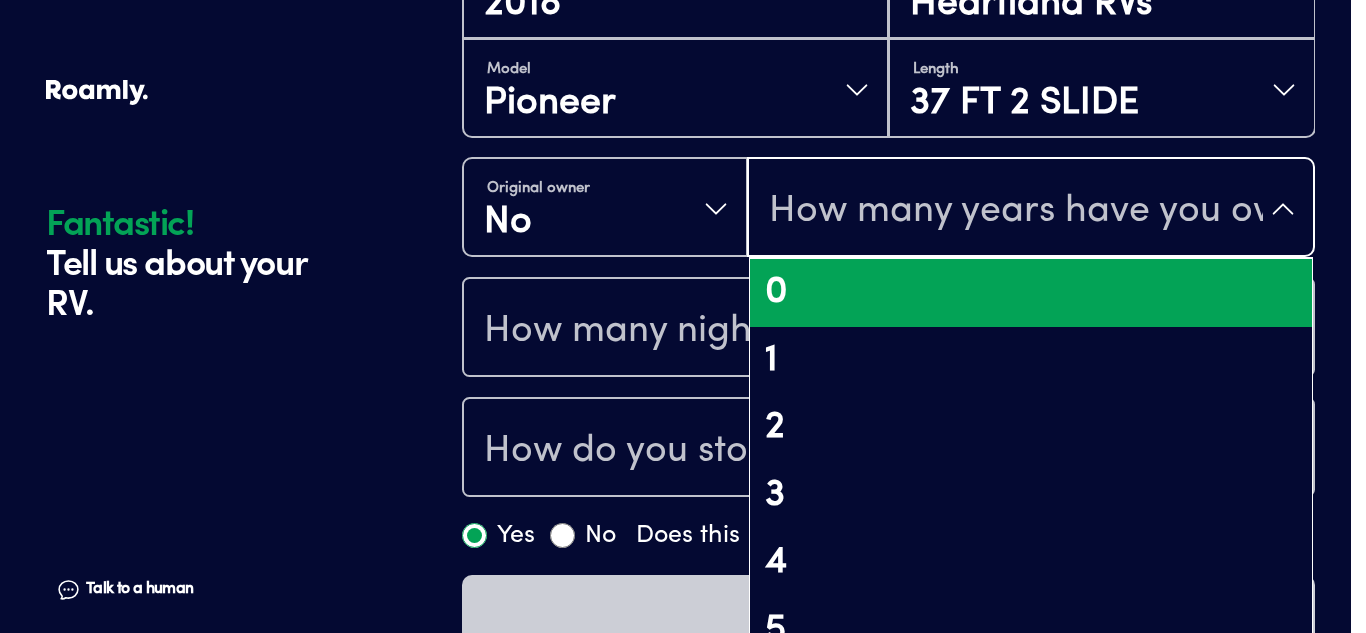 click on "0" at bounding box center (1031, 293) 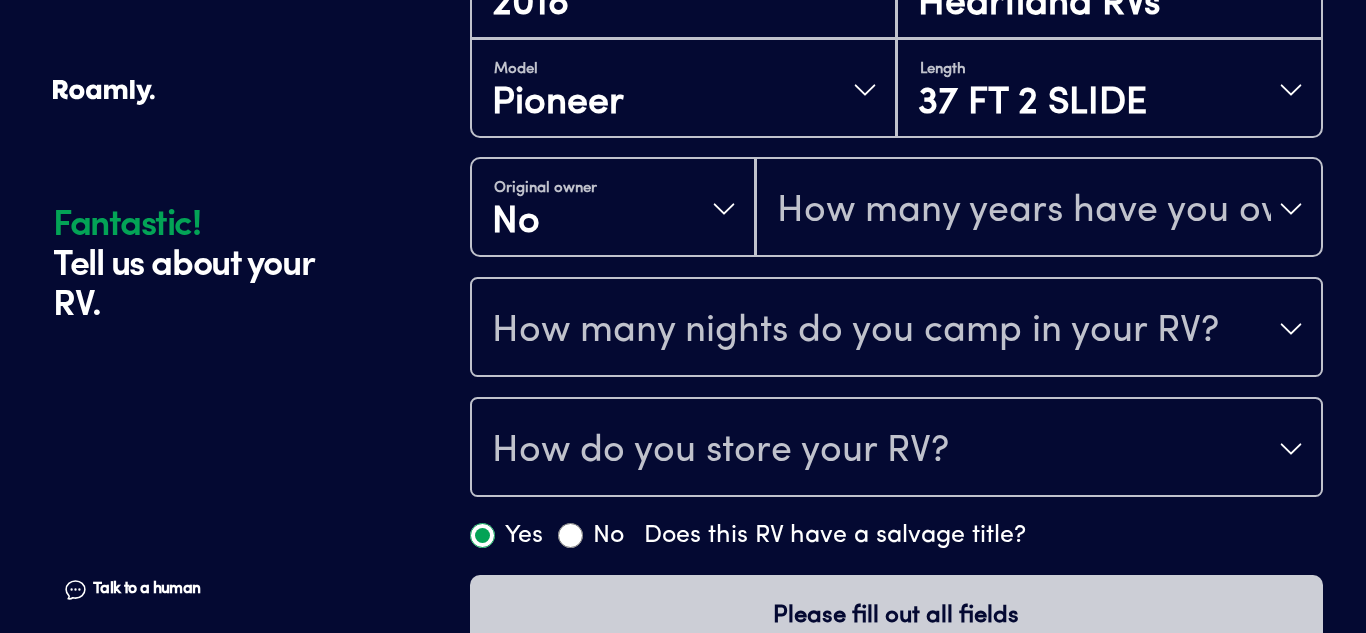 click on "How many years have you owned it?" at bounding box center [1024, 211] 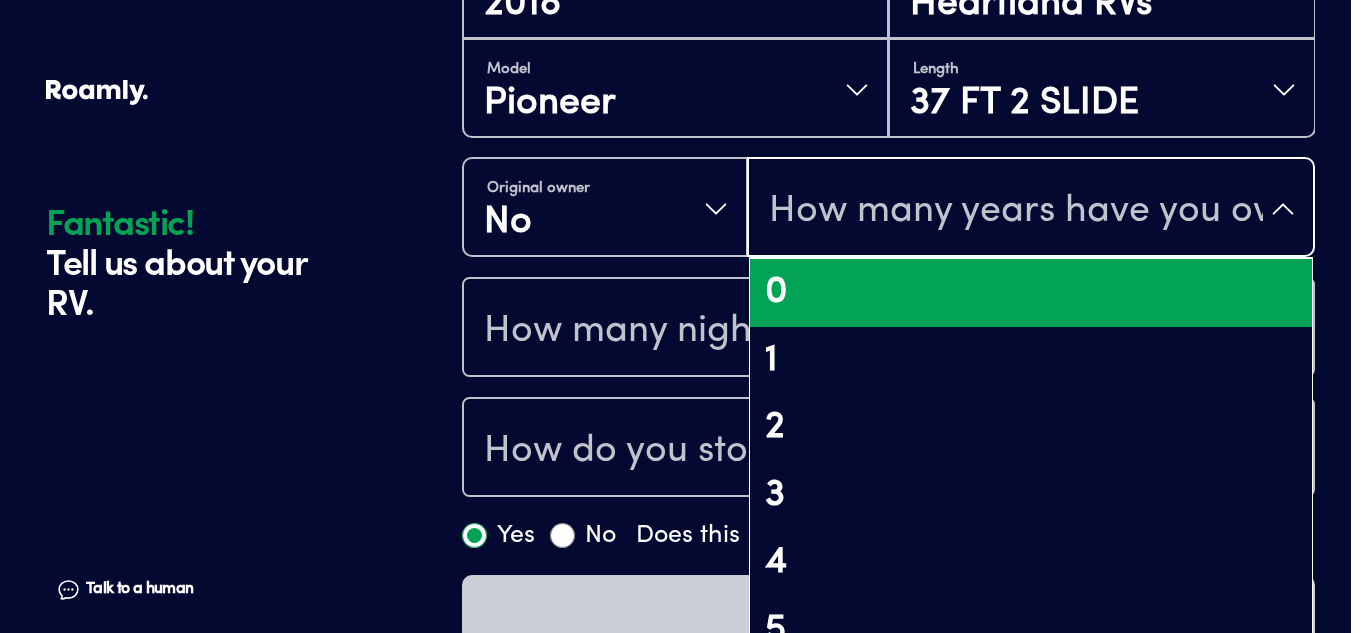 click on "0" at bounding box center [1031, 293] 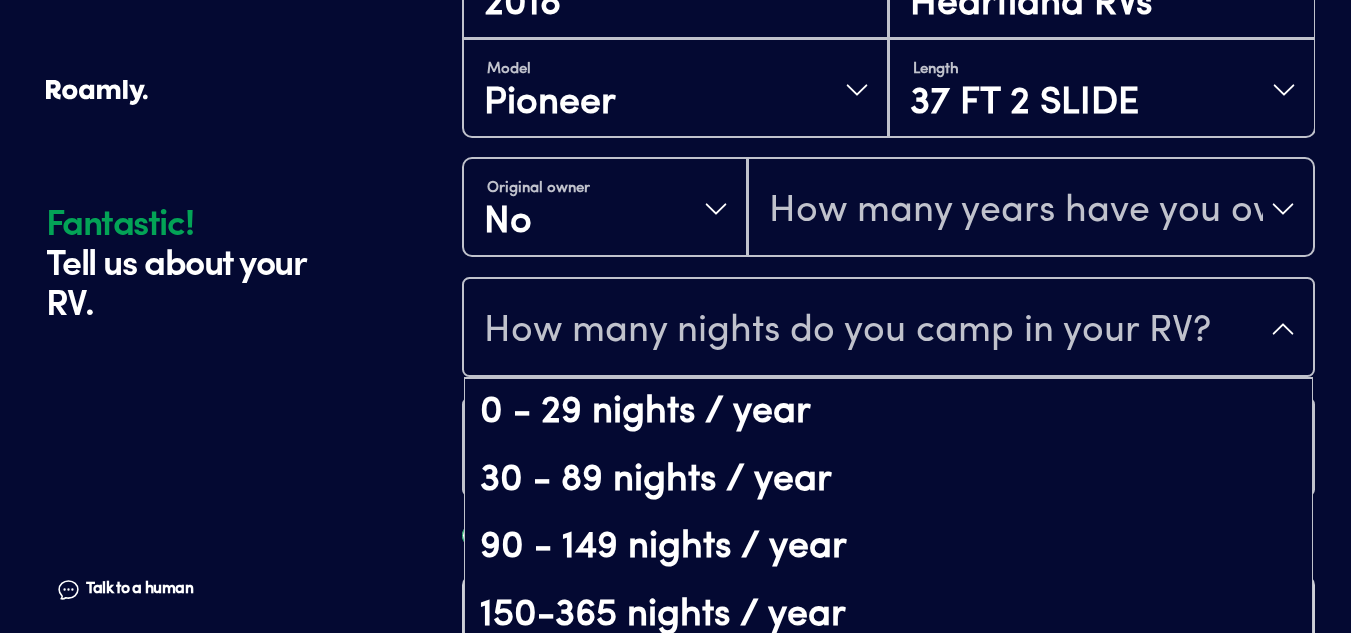 click on "How many nights do you camp in your RV?" at bounding box center [847, 331] 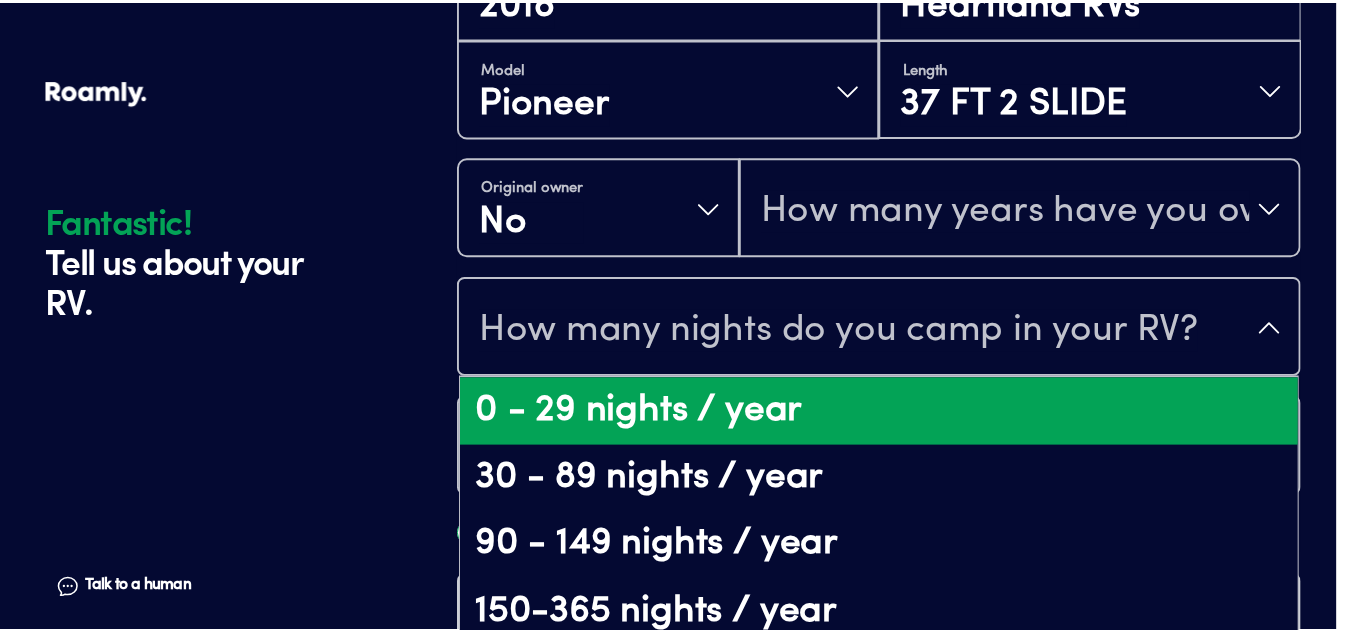 scroll, scrollTop: 41, scrollLeft: 0, axis: vertical 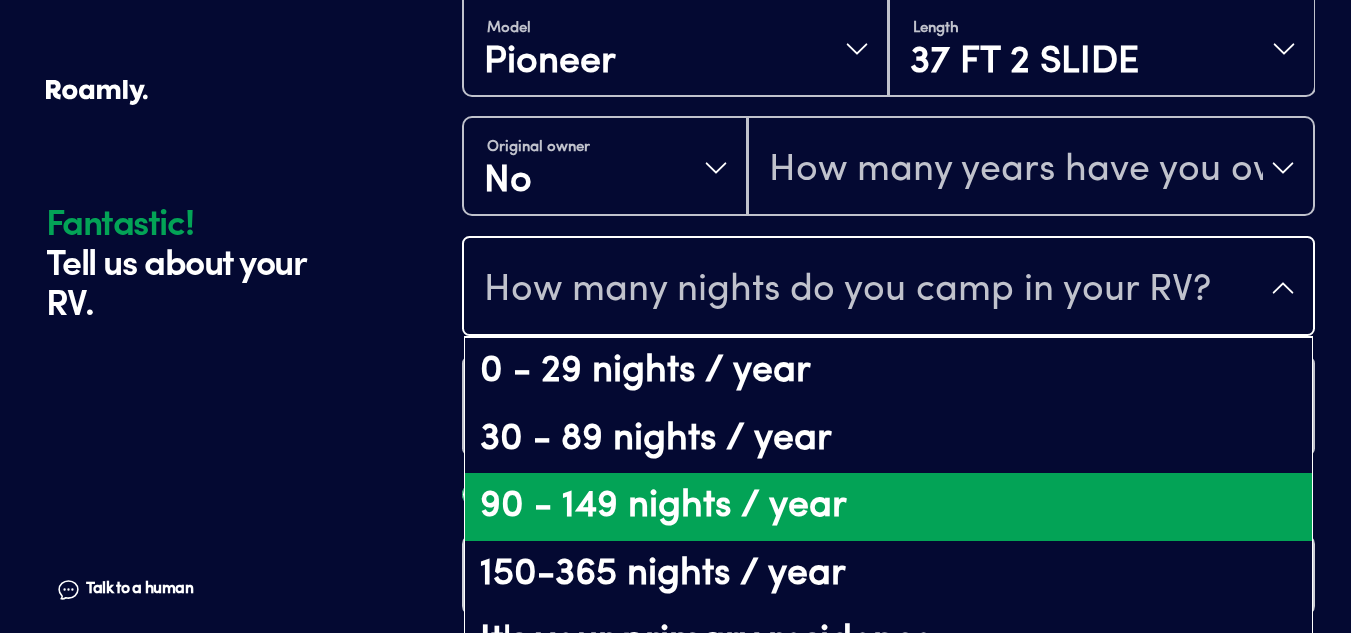click on "90 - 149 nights / year" at bounding box center (888, 507) 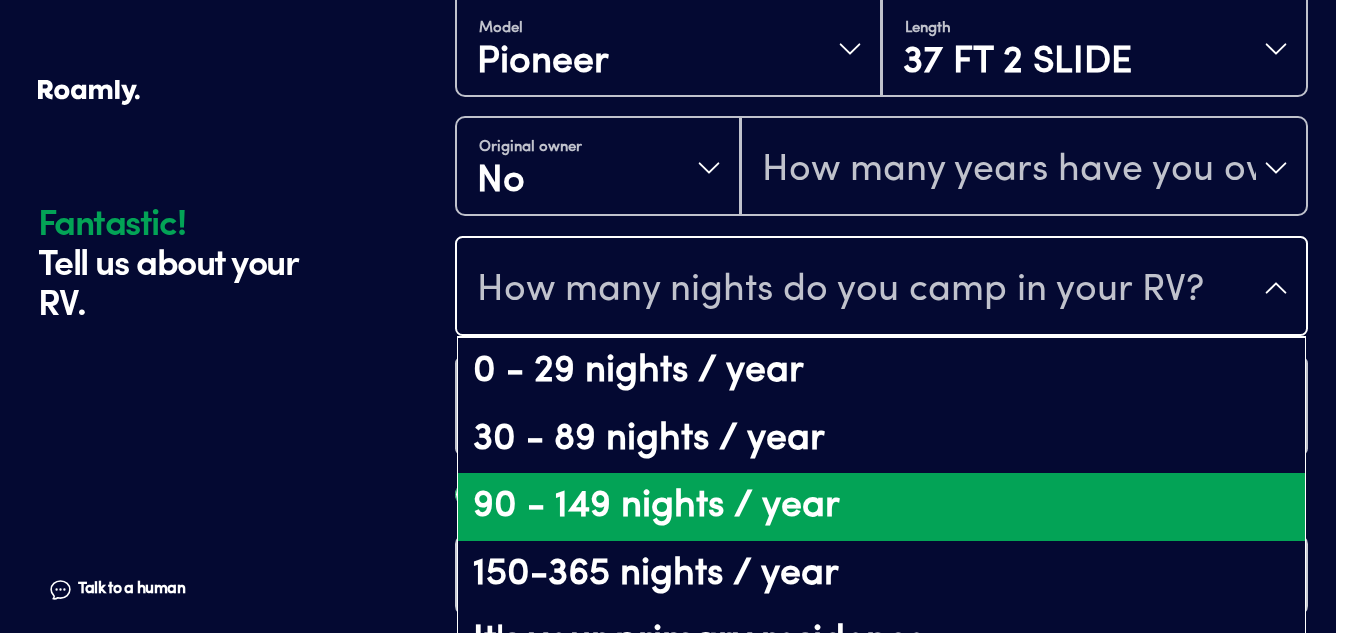 scroll, scrollTop: 0, scrollLeft: 0, axis: both 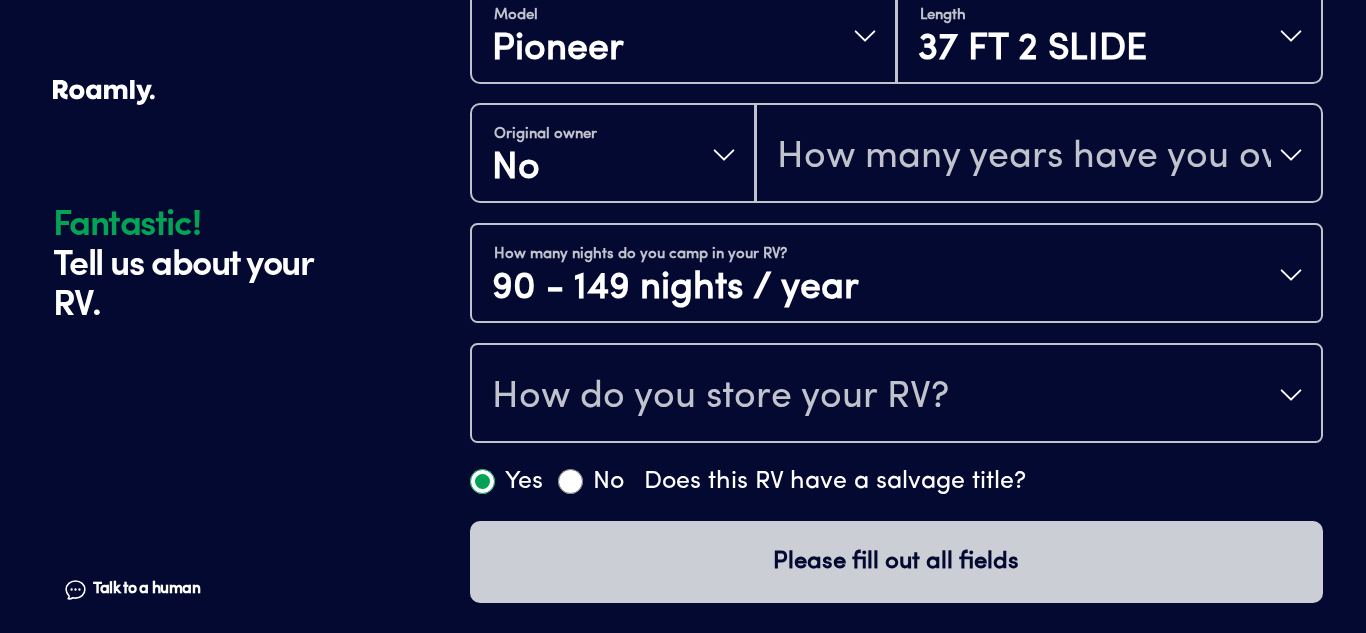 click on "How do you store your RV?" at bounding box center [896, 395] 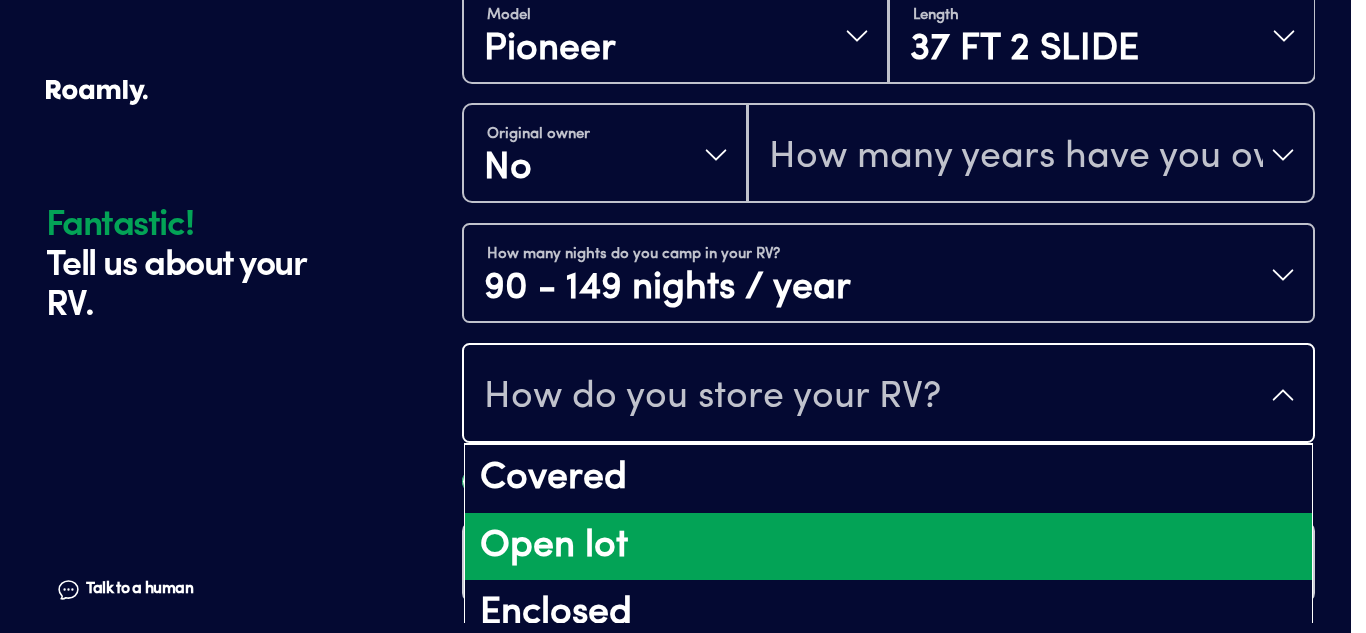 drag, startPoint x: 639, startPoint y: 531, endPoint x: 568, endPoint y: 528, distance: 71.063354 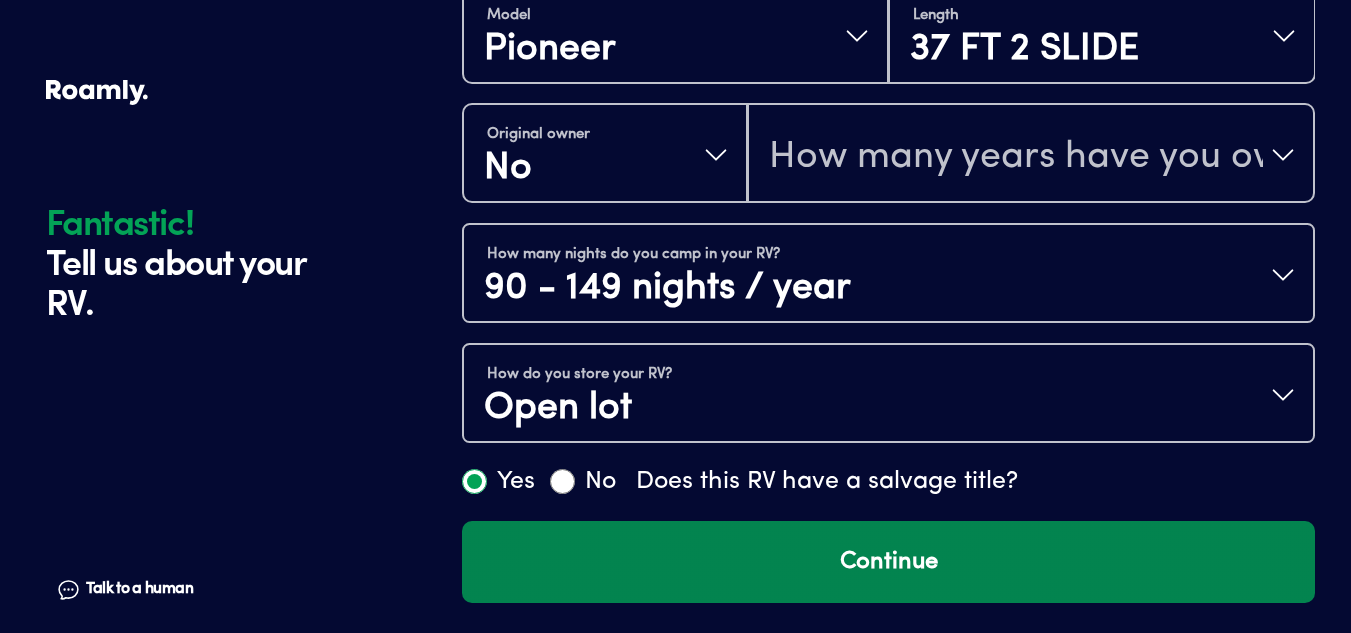 click on "Continue" at bounding box center (888, 562) 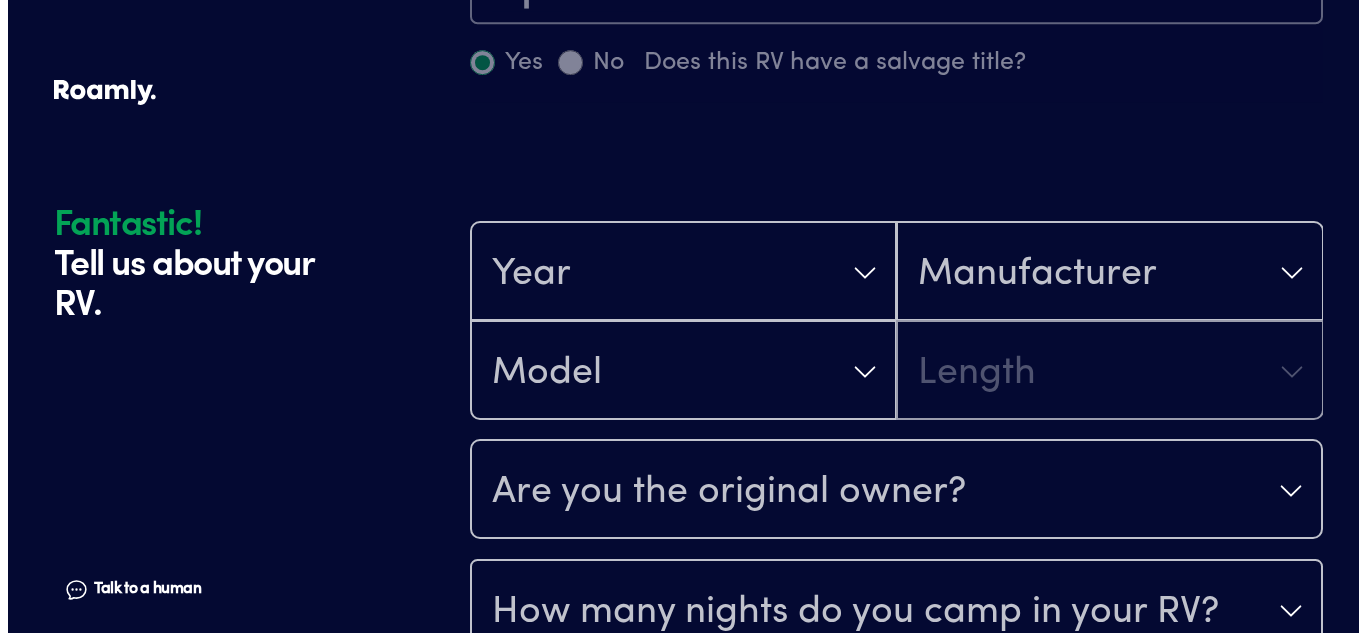 scroll, scrollTop: 1185, scrollLeft: 0, axis: vertical 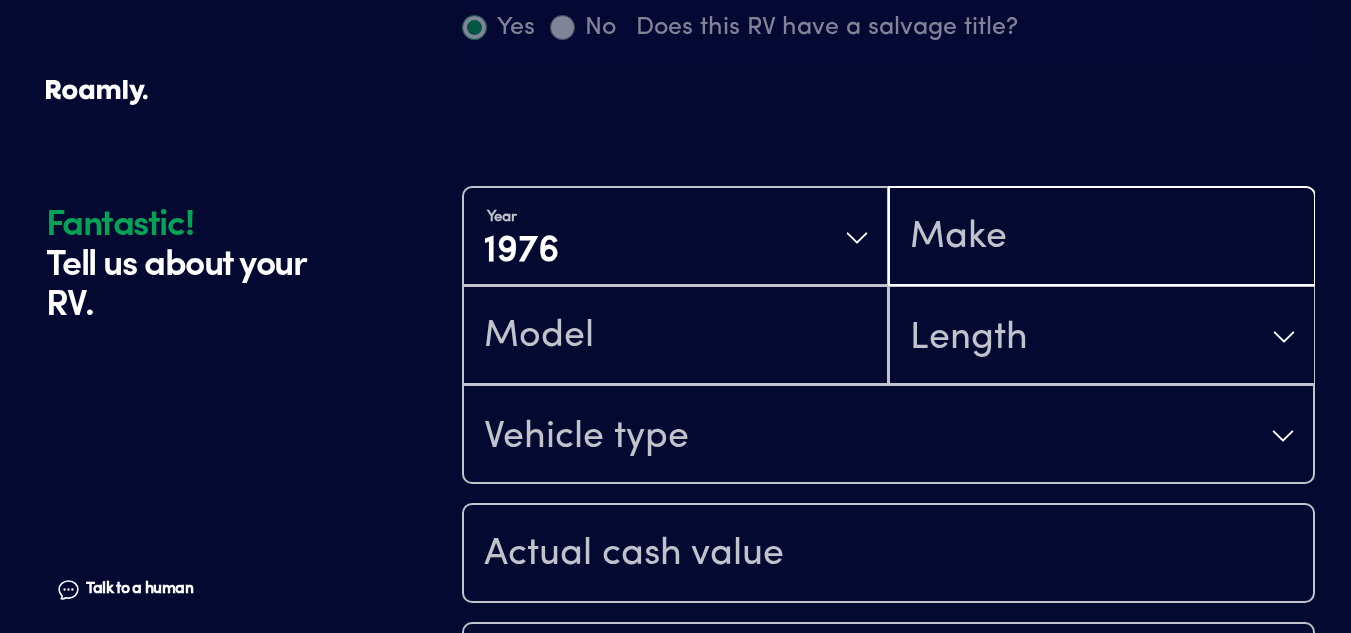 click at bounding box center (1101, 238) 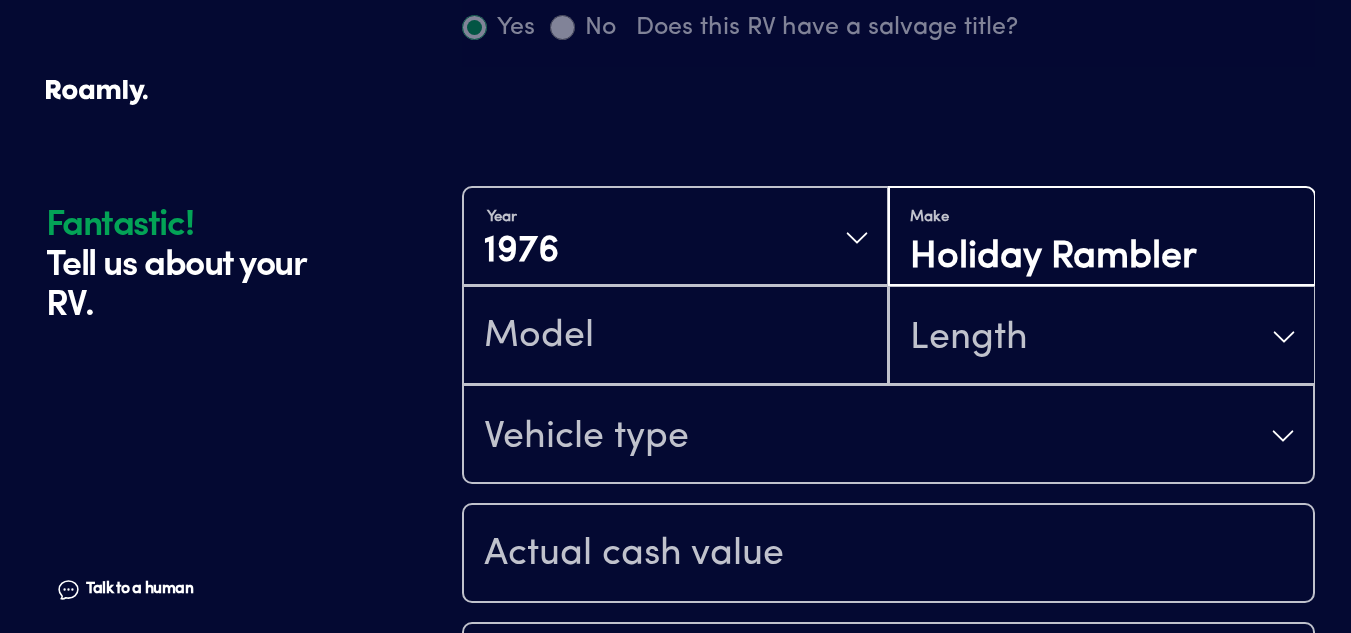 type on "Holiday Rambler" 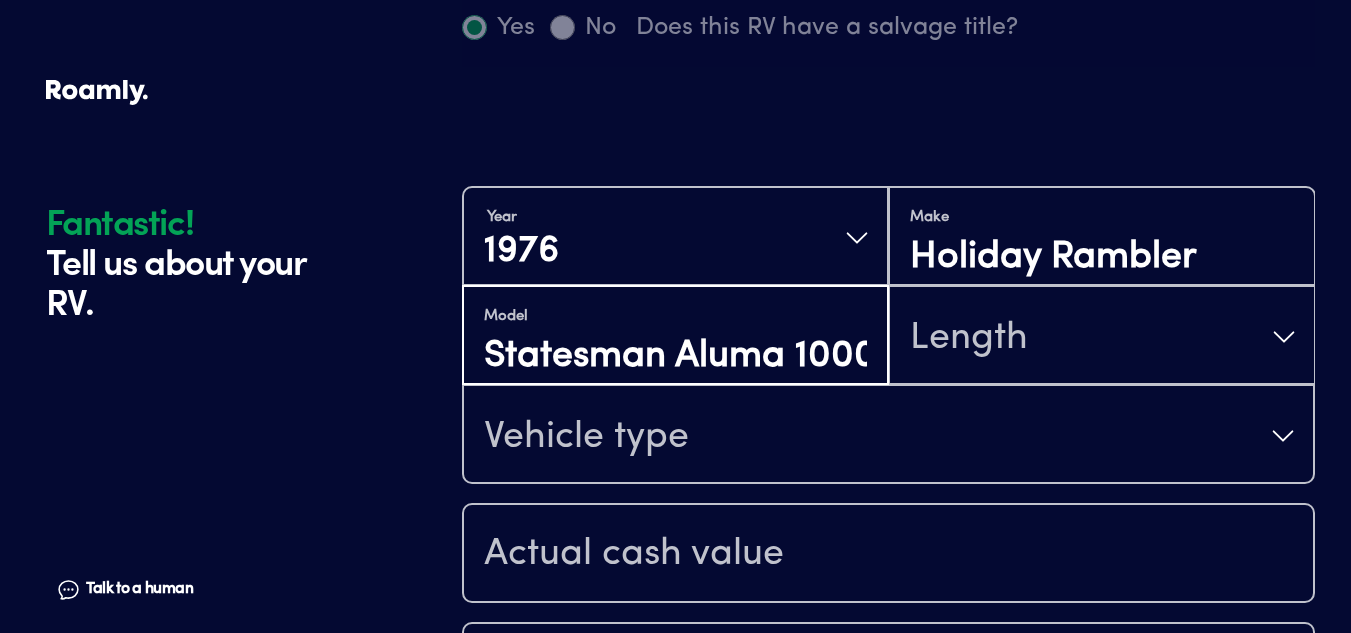 scroll, scrollTop: 0, scrollLeft: 9, axis: horizontal 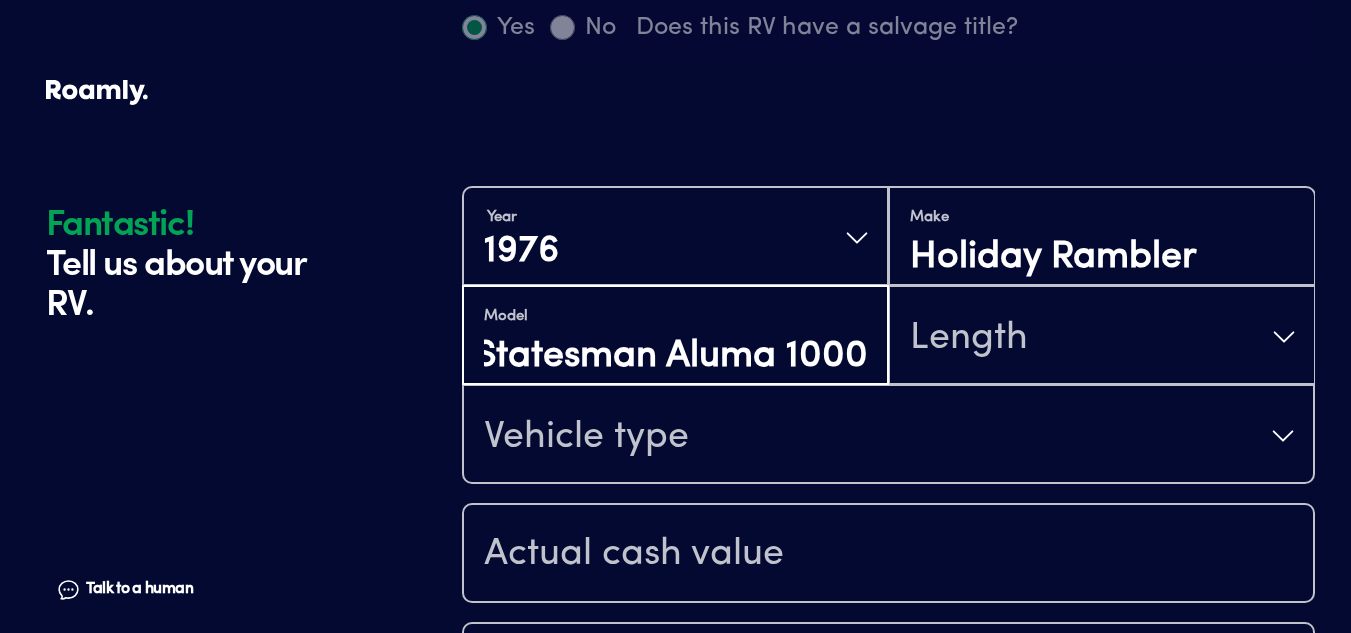 type on "Statesman Aluma 1000" 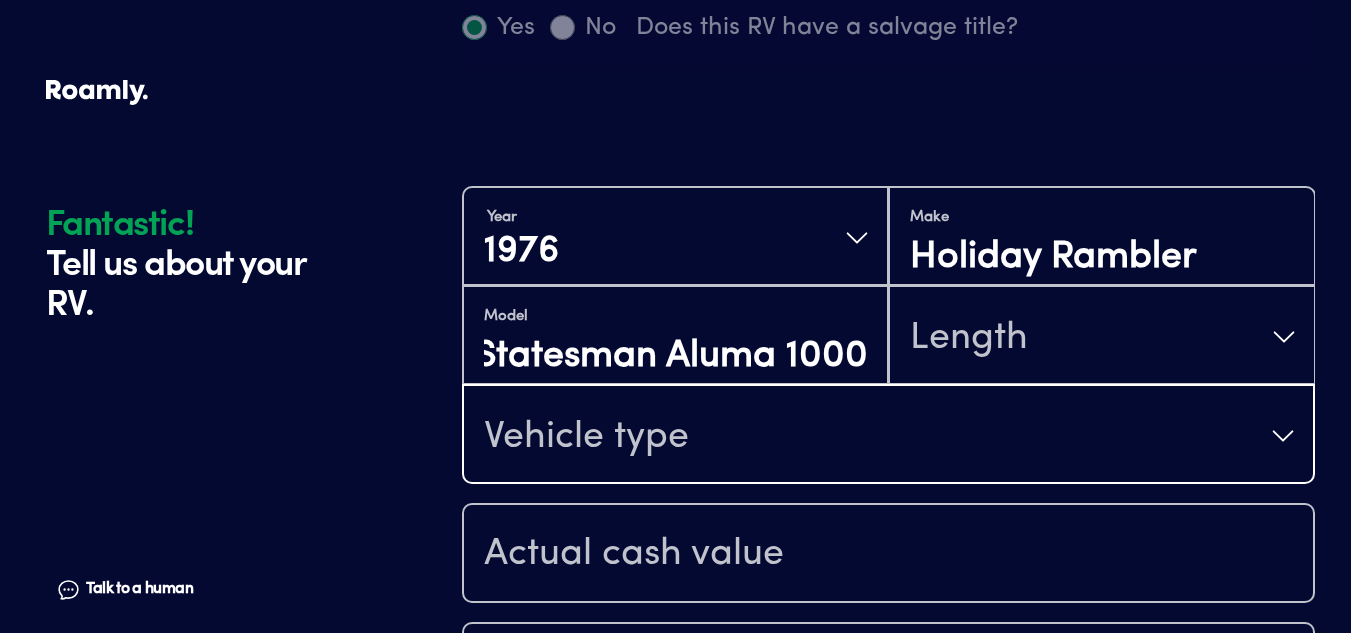 type 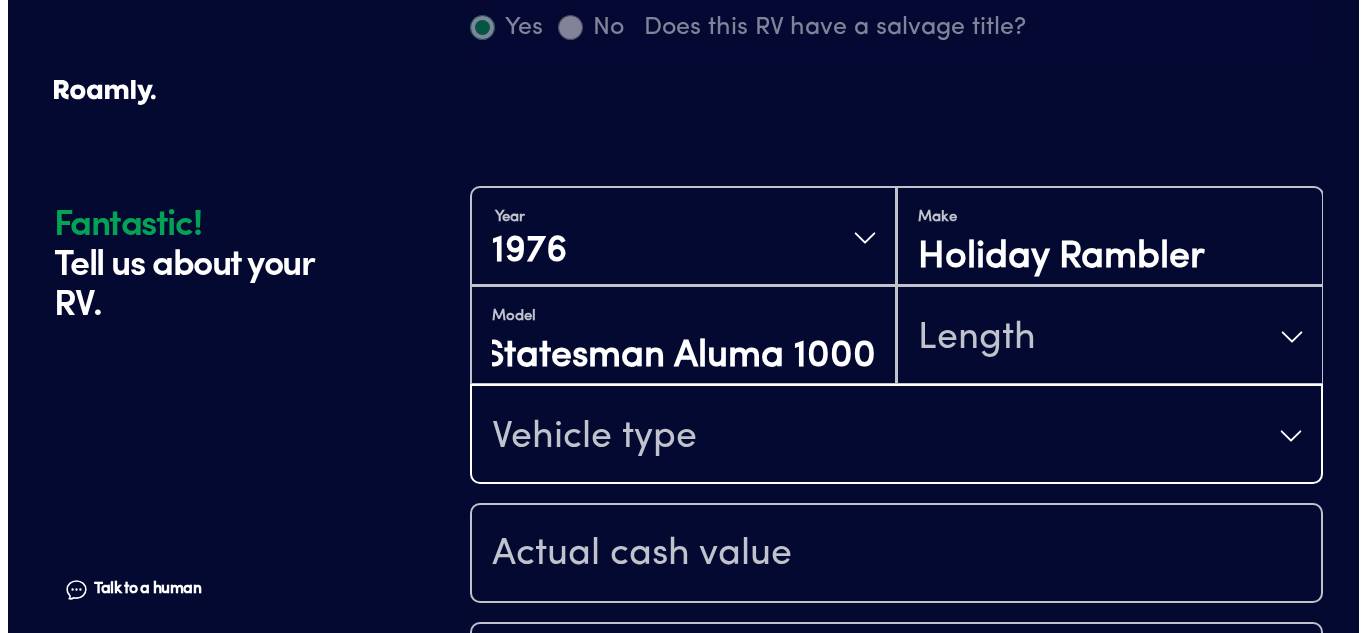 scroll, scrollTop: 0, scrollLeft: 0, axis: both 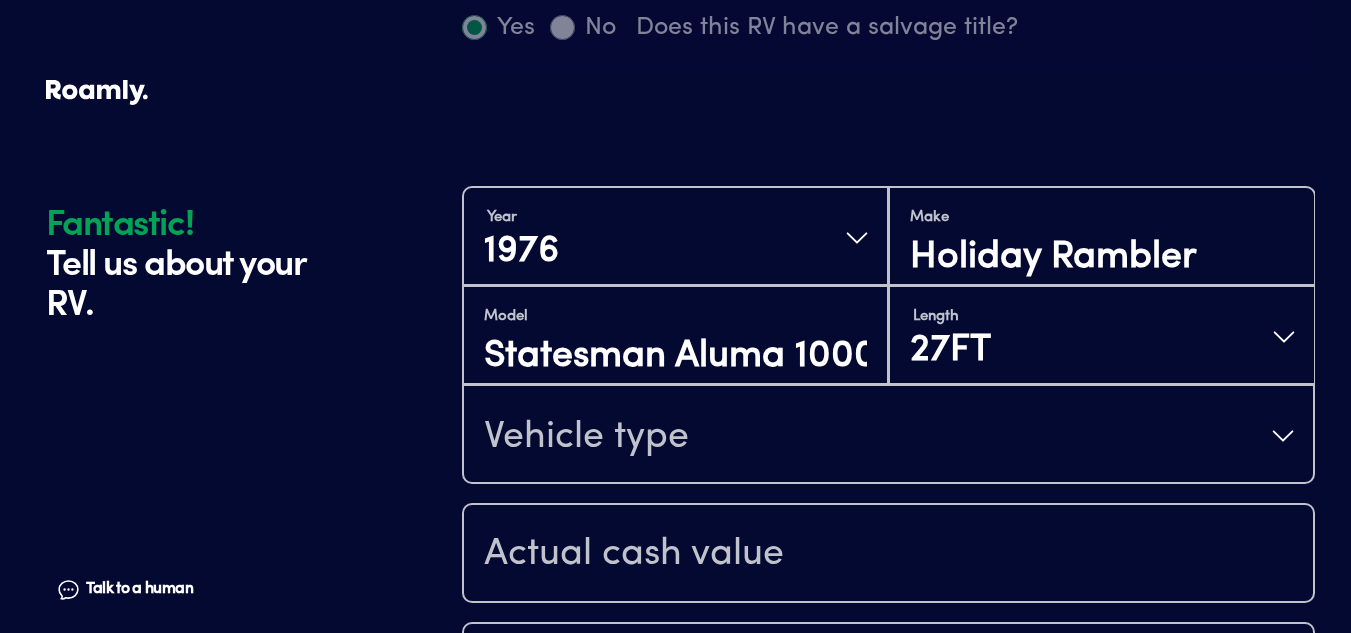click on "Vehicle type" at bounding box center [888, 436] 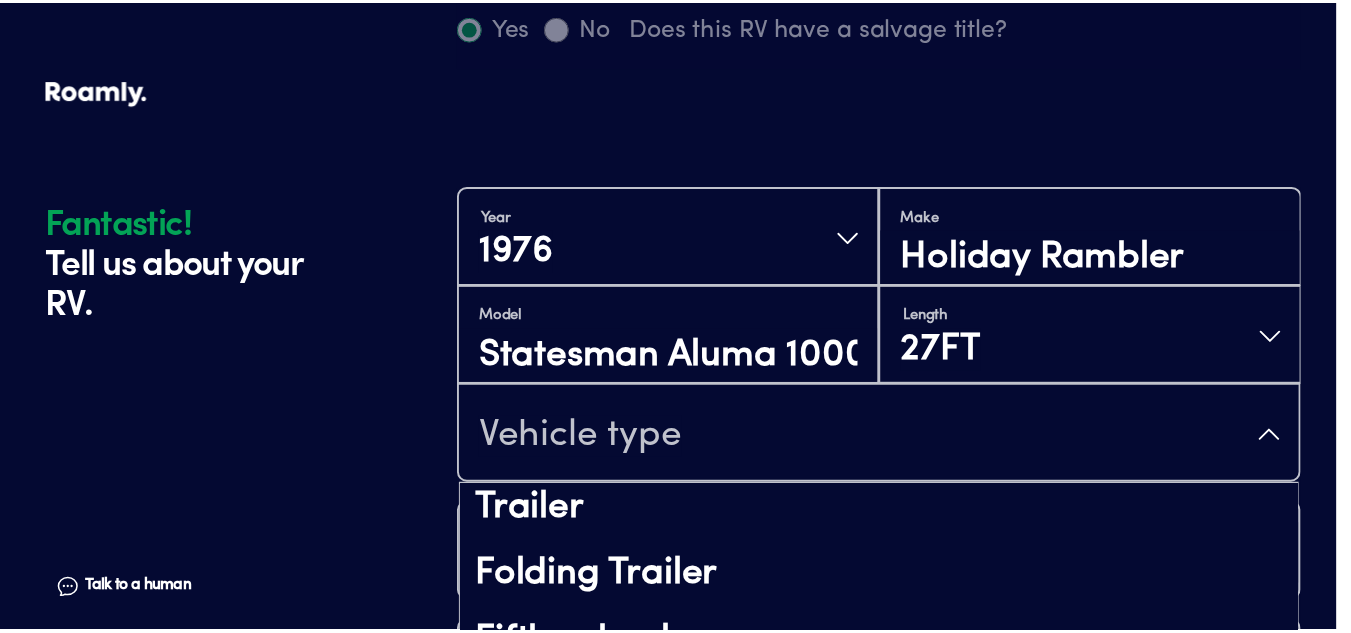 scroll, scrollTop: 248, scrollLeft: 0, axis: vertical 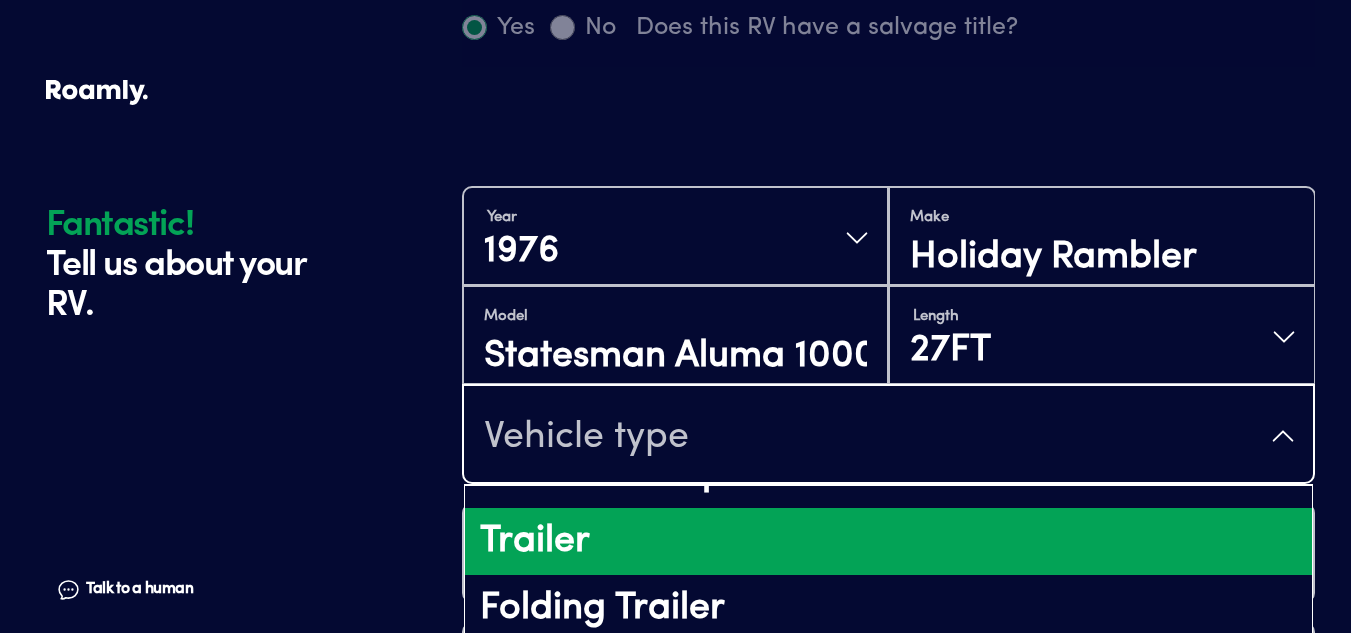 click on "Trailer" at bounding box center (888, 542) 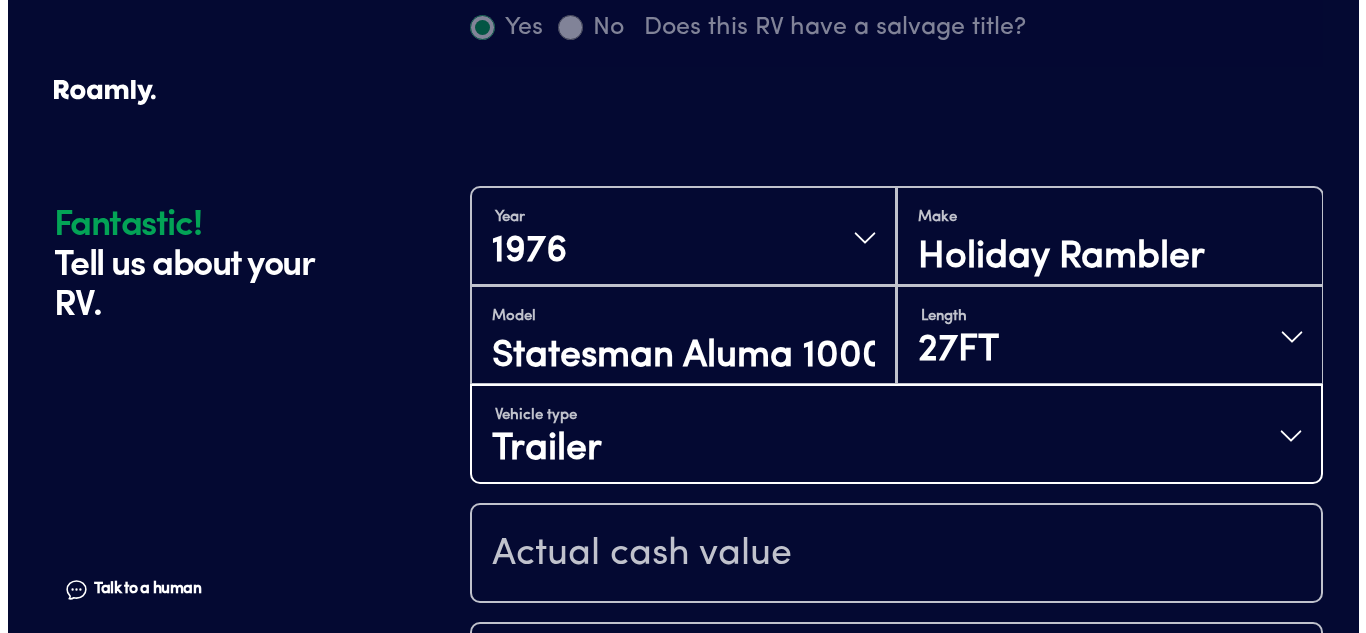 scroll, scrollTop: 1338, scrollLeft: 0, axis: vertical 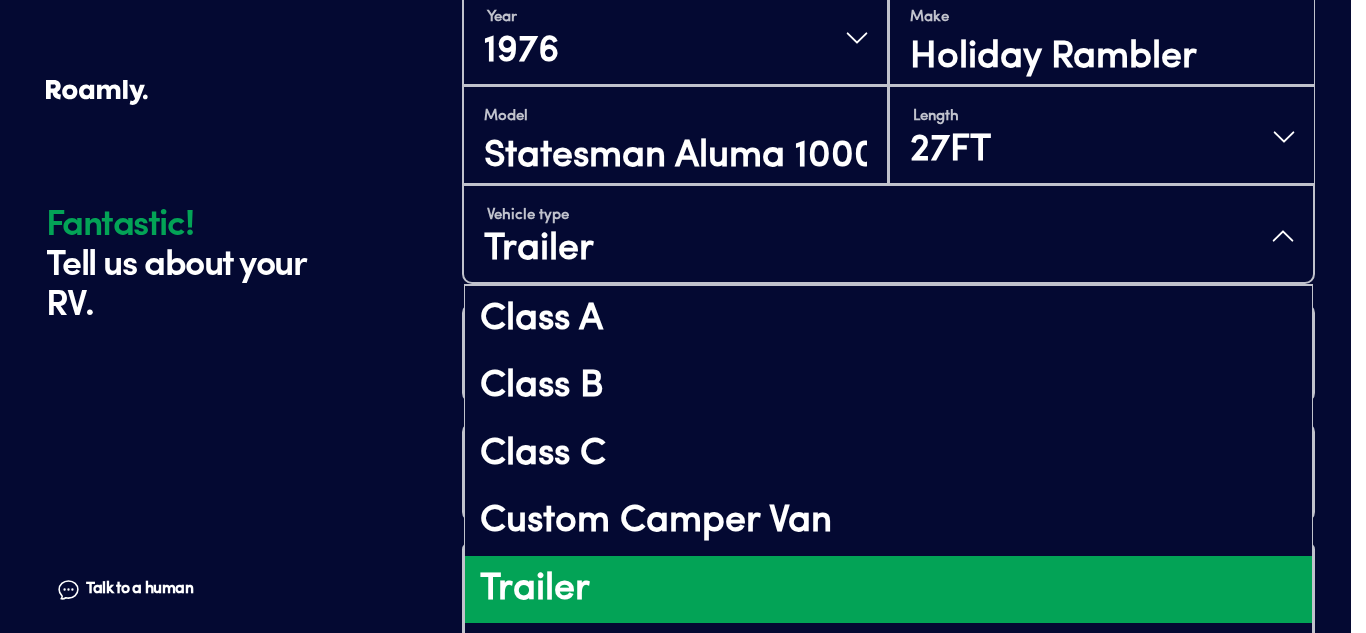 click on "Vehicle type Trailer" at bounding box center [888, 236] 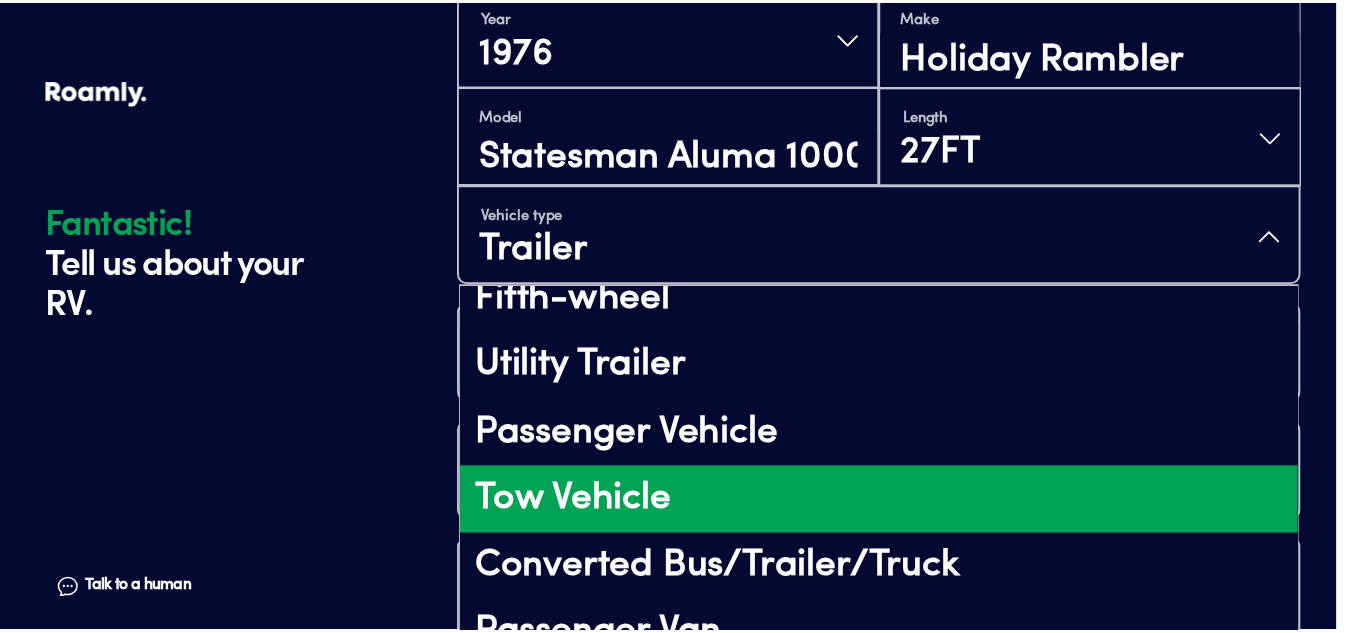 scroll, scrollTop: 448, scrollLeft: 0, axis: vertical 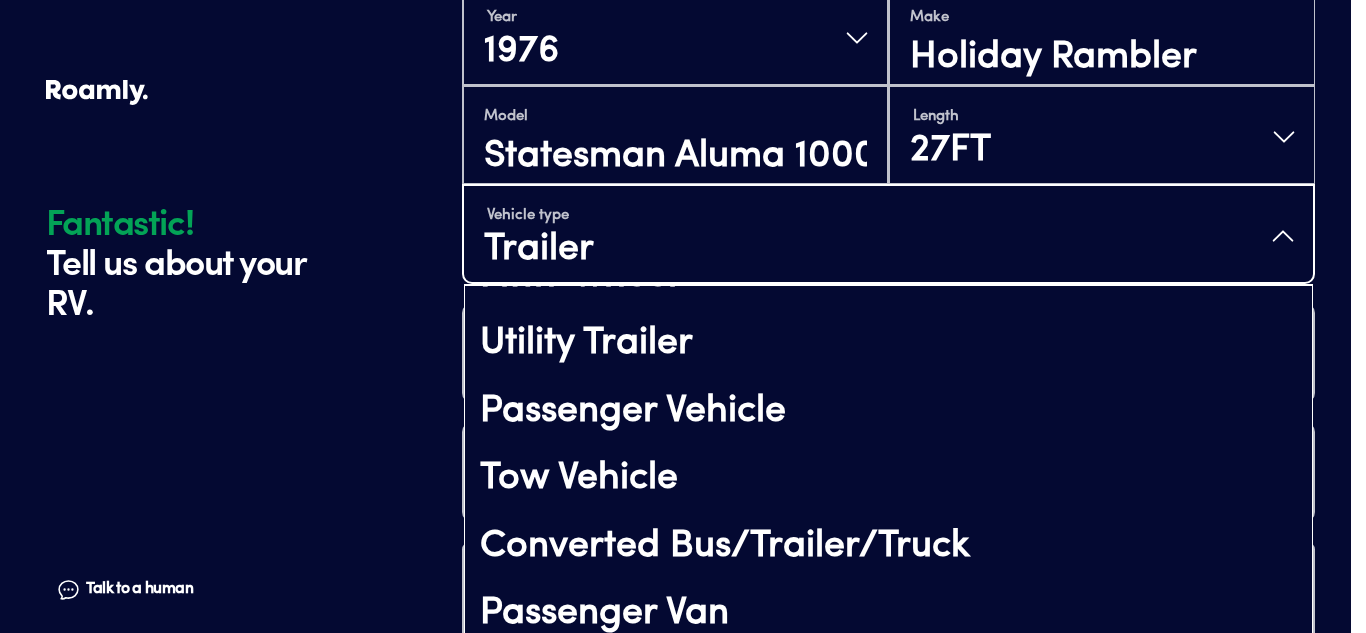 click on "Fantastic! Tell us about your RV. Talk to a human Chat 1 2 3 4+ Edit How many RVs or Trailers do you want to cover? Year [DATE] Manufacturer Heartland RVs Model Pioneer Length 37 FT 2 SLIDE Original owner No How many years have you owned it? How many nights do you camp in your RV? 90 - 149 nights / year How do you store your RV? Open lot Yes No Does this RV have a salvage title? Edit Tell us about your RV. Fantastic! Tell us about your RV. Talk to a human Chat Year [DATE] Make Holiday Rambler Model Statesman Aluma 1000 Length 27FT Vehicle type Trailer Class A Class B Class C Custom Camper Van Trailer Folding Trailer Fifth-wheel Utility Trailer Passenger Vehicle Tow Vehicle Converted Bus/Trailer/Truck Passenger Van Truck Camper (camper only) Horse Trailer Are you the original owner? How many nights do you camp in your RV? How do you store your RV? Yes No Does this RV have a salvage title? Please fill out all fields" at bounding box center (676, -194) 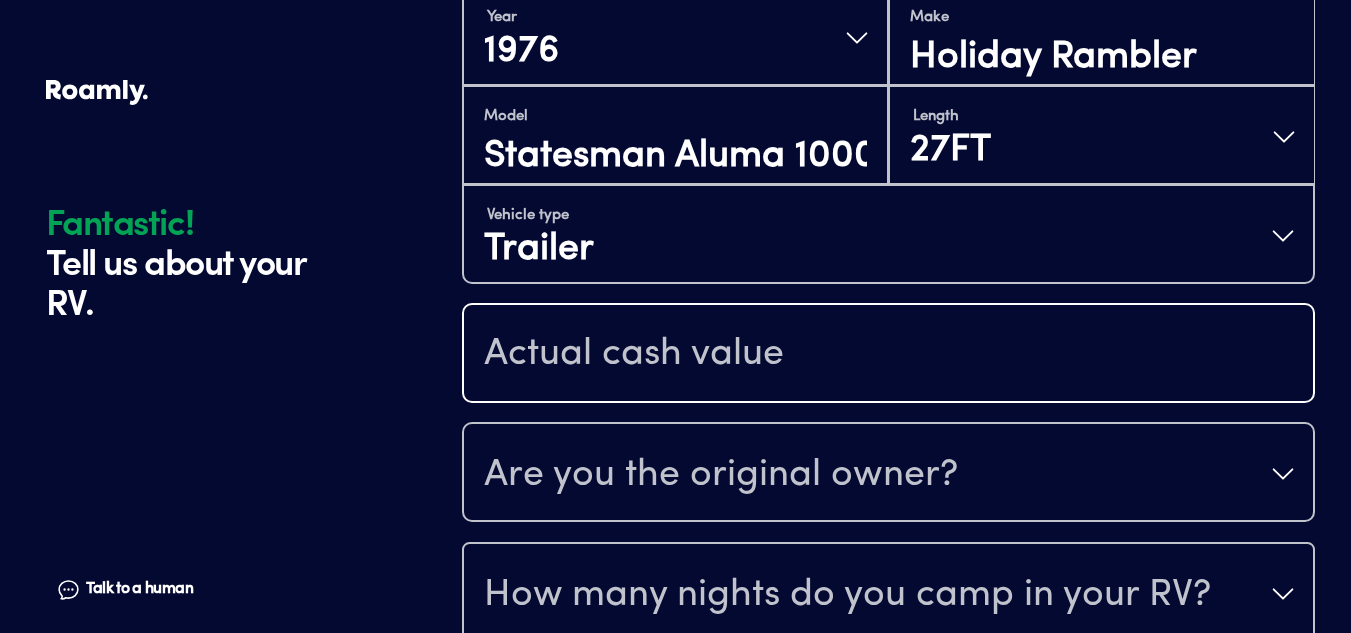 click at bounding box center (888, 355) 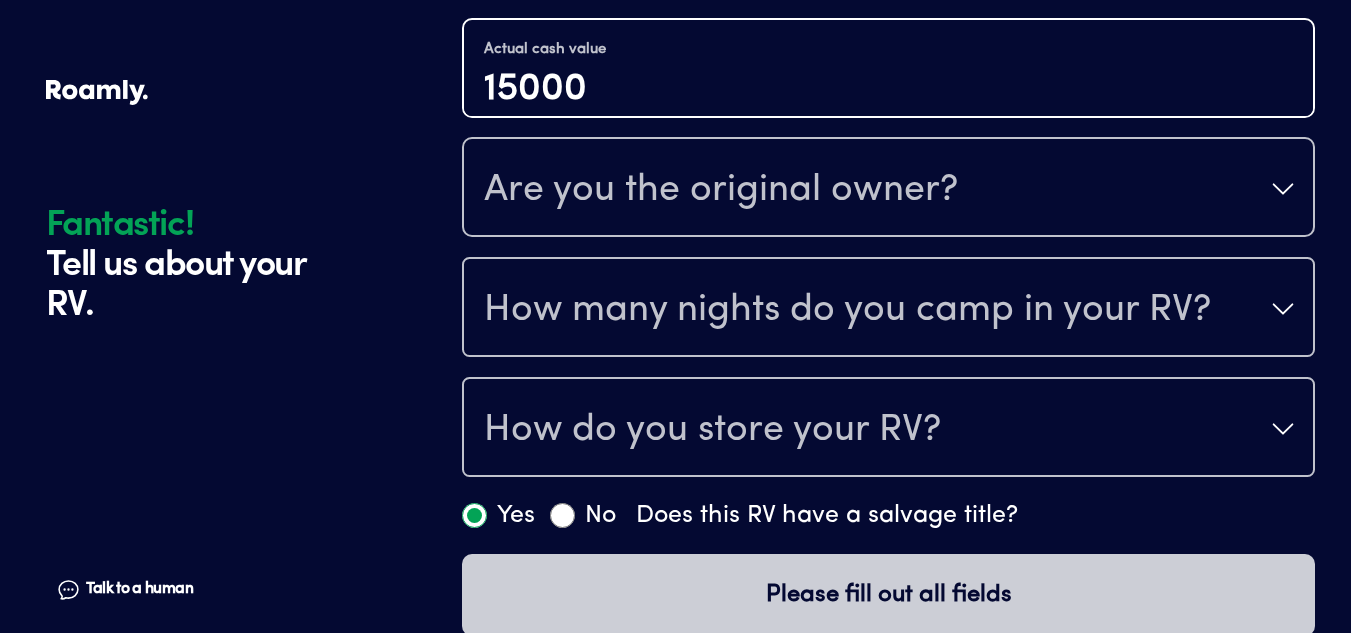 scroll, scrollTop: 1638, scrollLeft: 0, axis: vertical 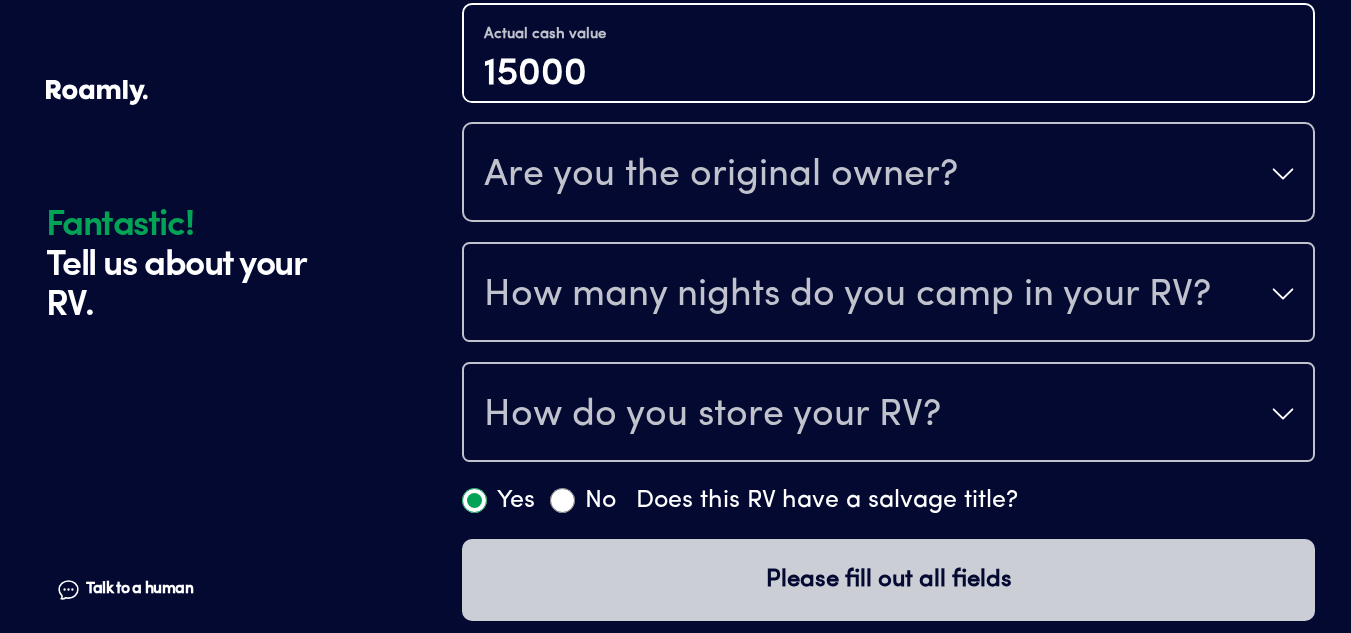 type on "15000" 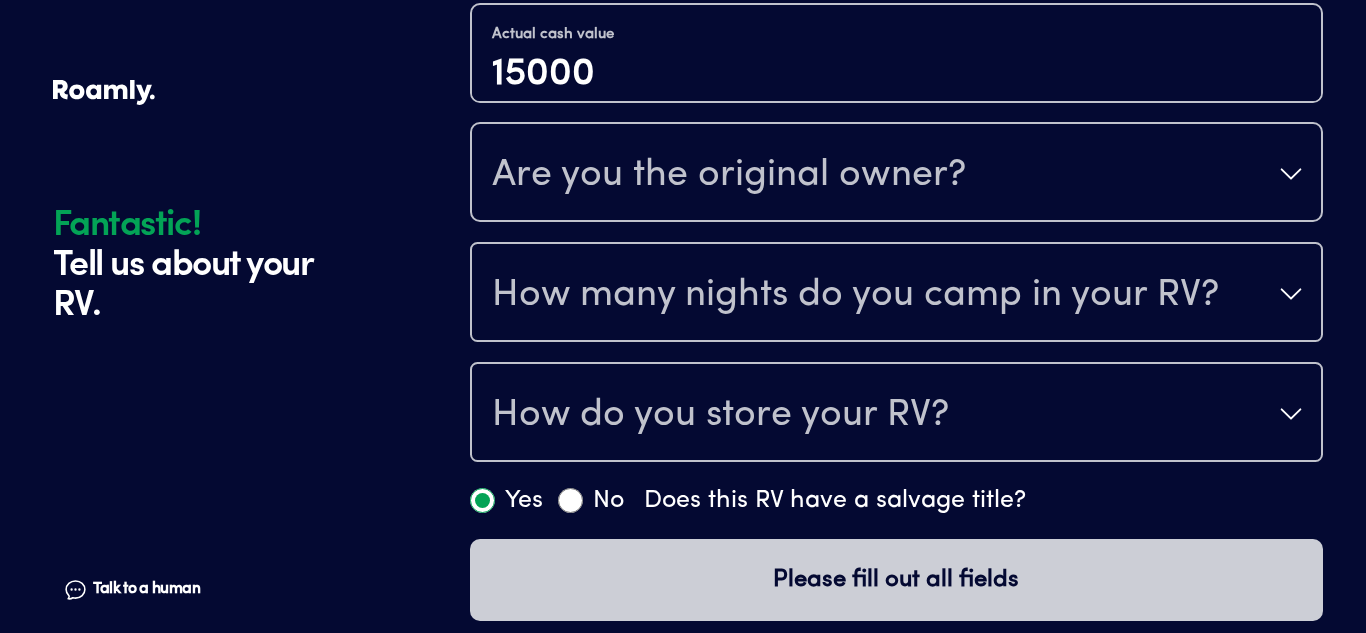 click on "Are you the original owner?" at bounding box center (896, 174) 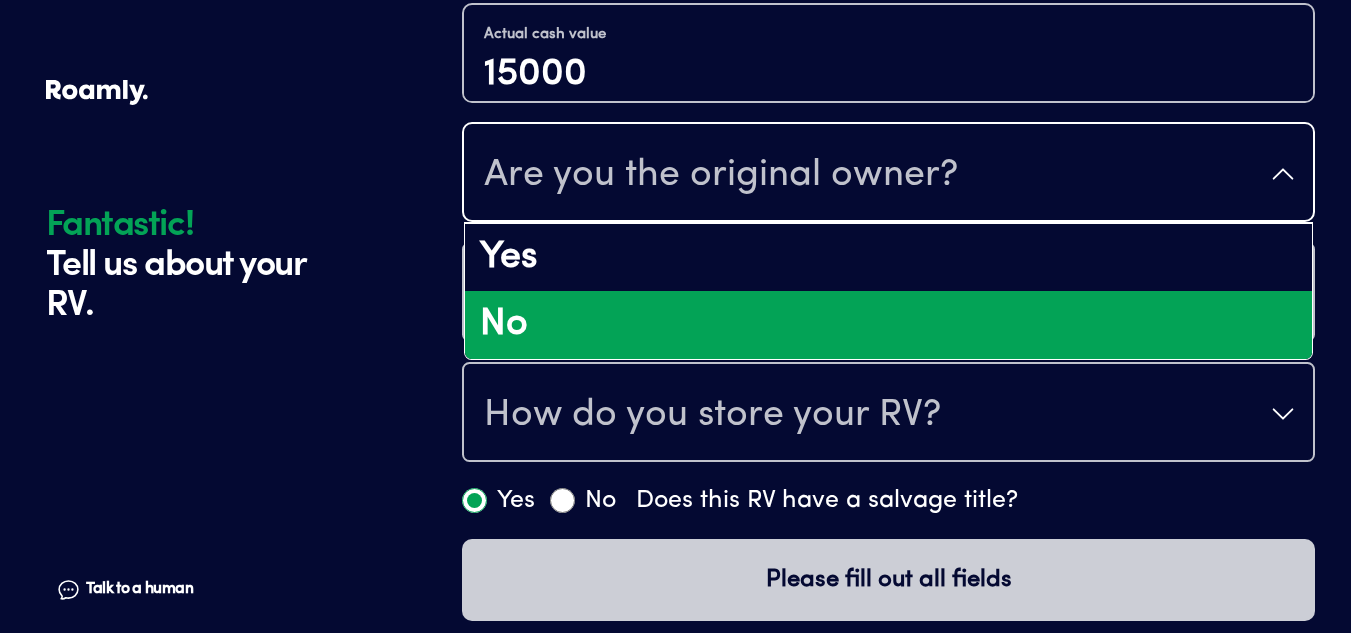 click on "No" at bounding box center (888, 325) 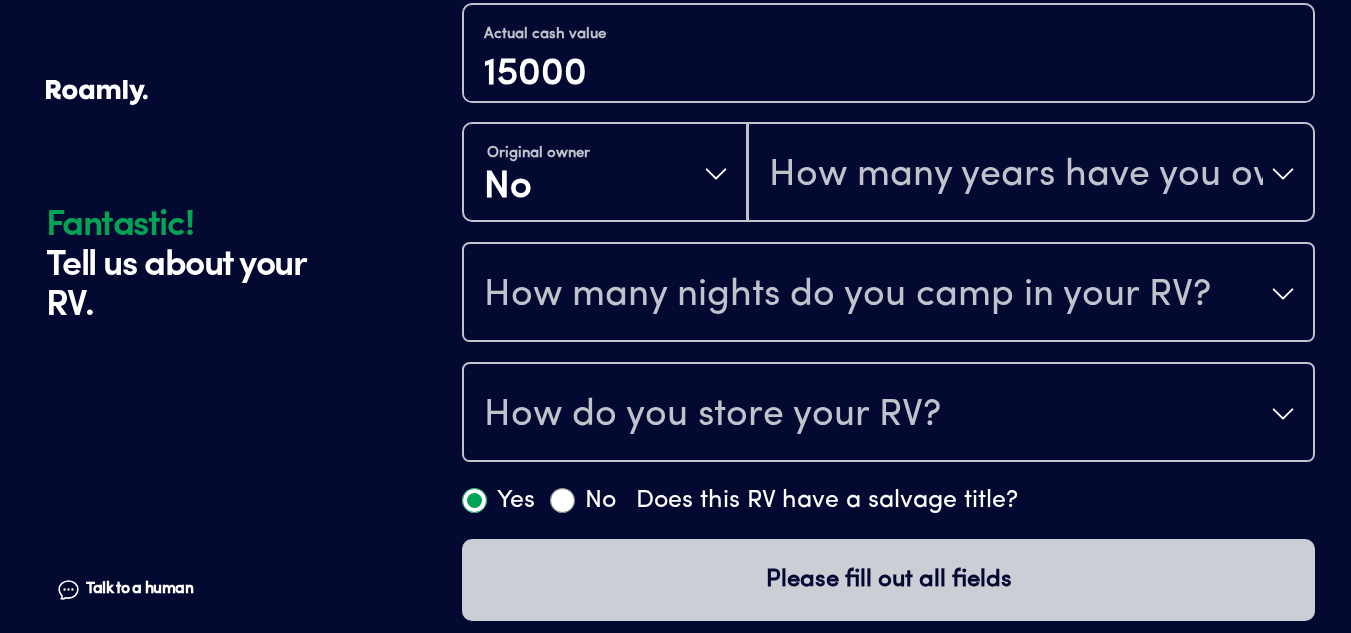 click on "How many years have you owned it?" at bounding box center (1016, 176) 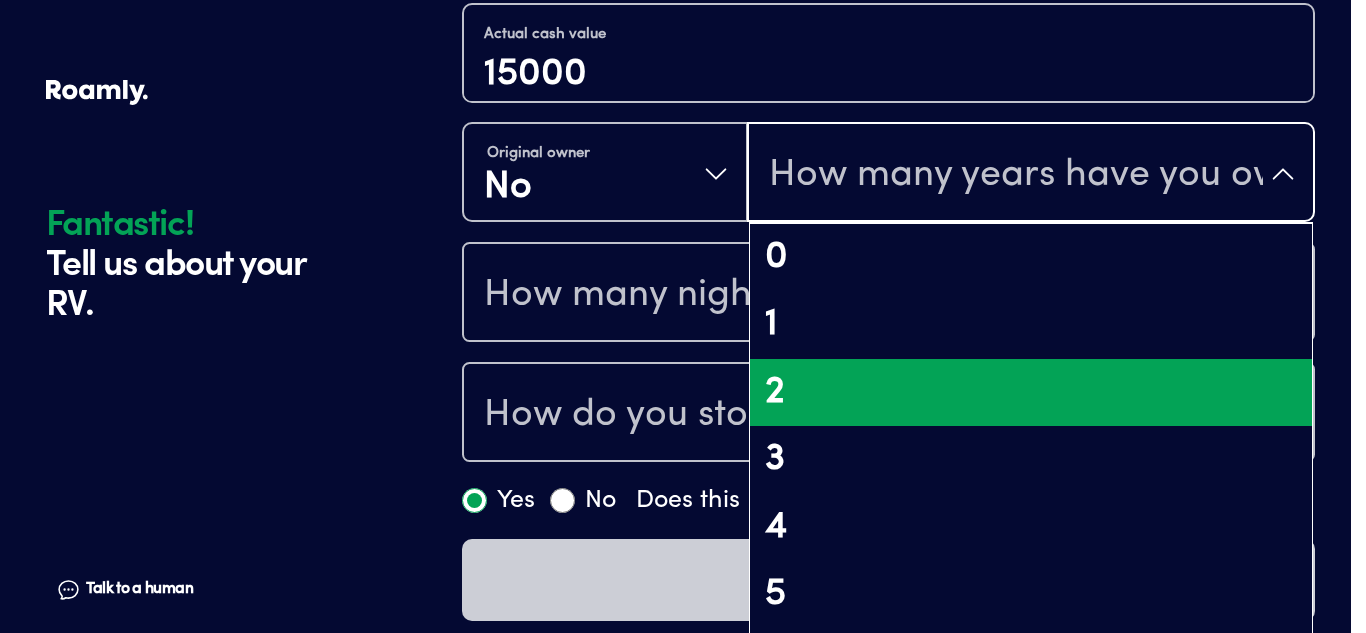 click on "2" at bounding box center [1031, 393] 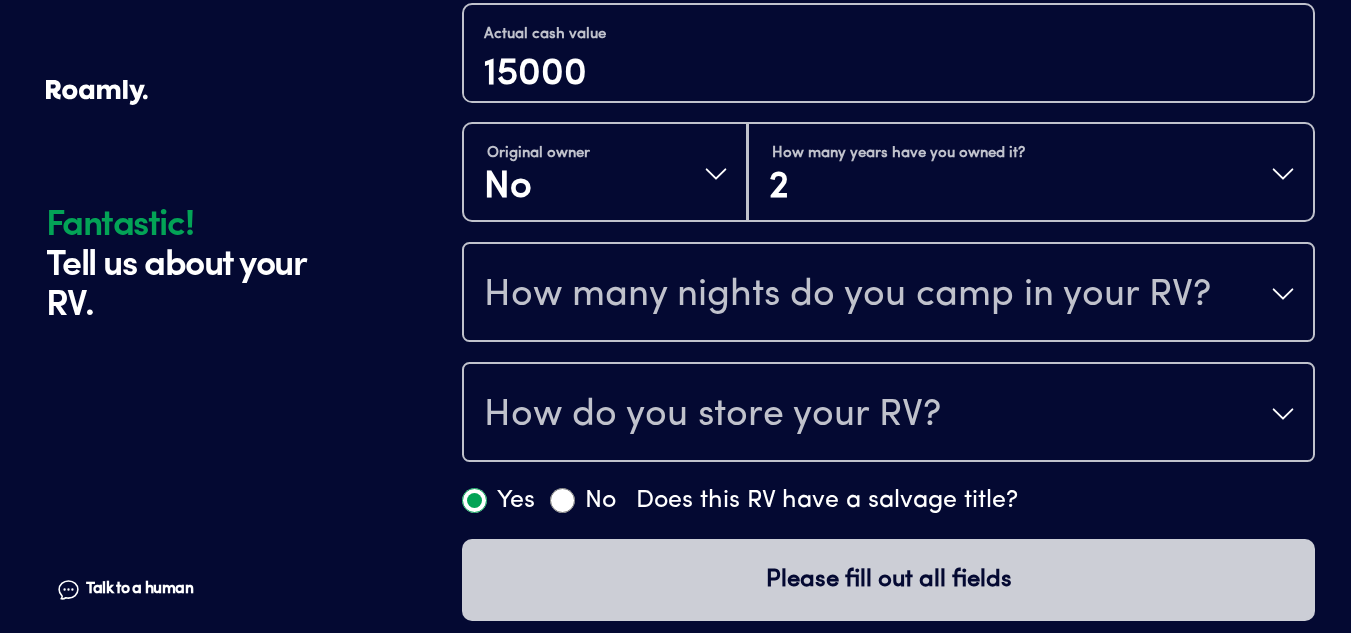 click on "How many nights do you camp in your RV?" at bounding box center (847, 296) 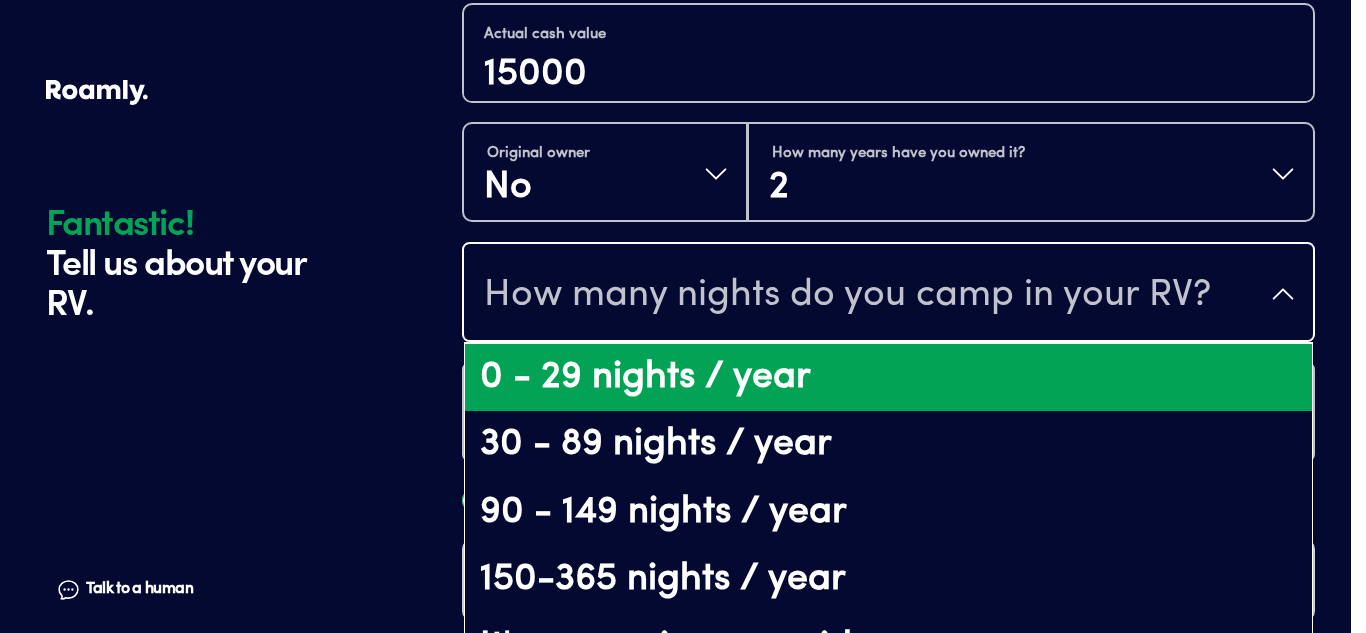 click on "0 - 29 nights / year" at bounding box center (888, 378) 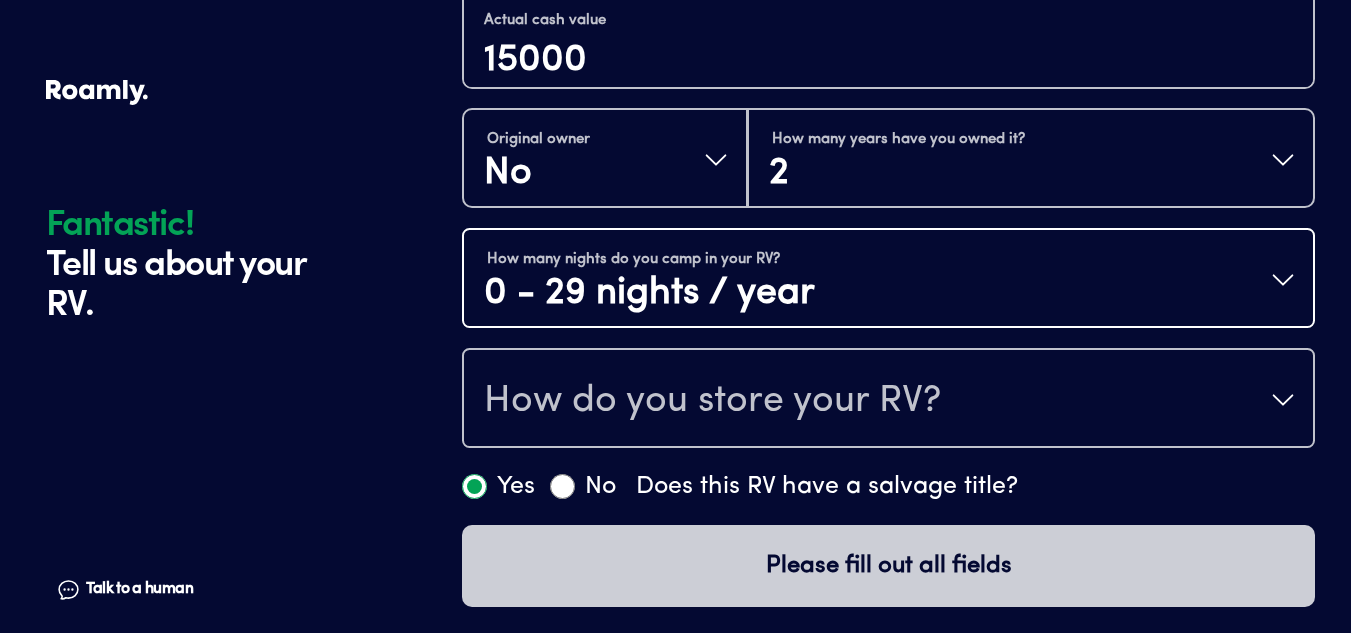 scroll, scrollTop: 1656, scrollLeft: 0, axis: vertical 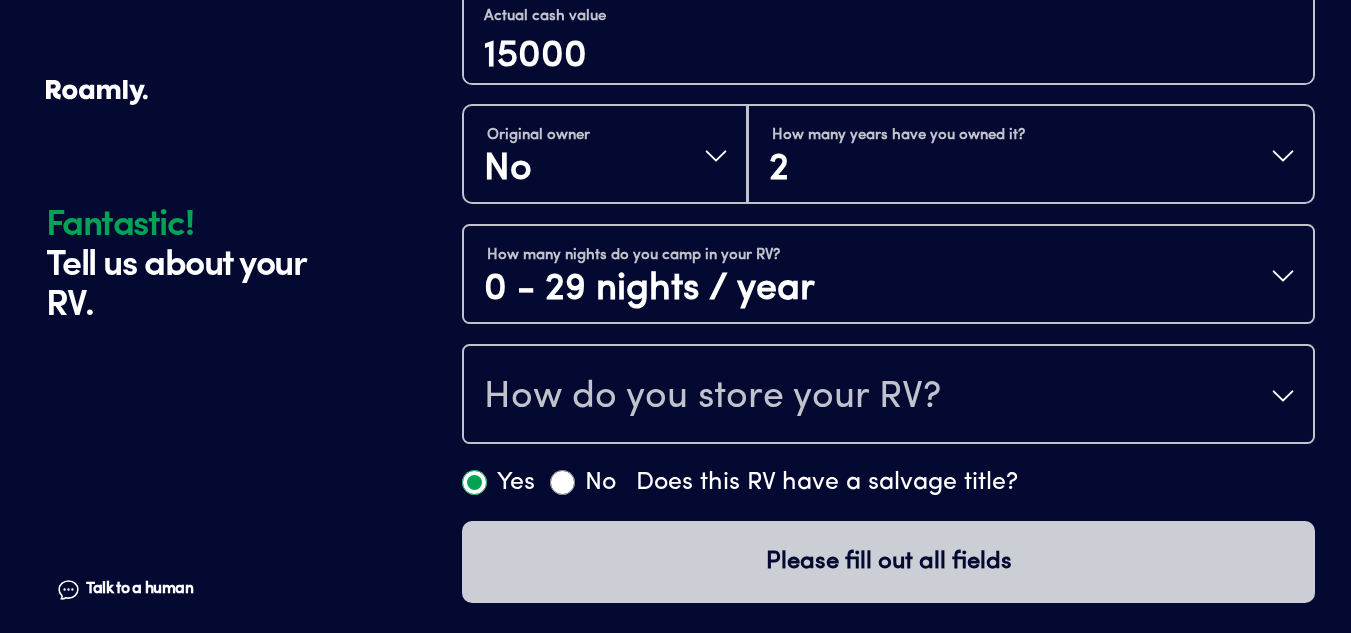 click on "How do you store your RV?" at bounding box center (888, 396) 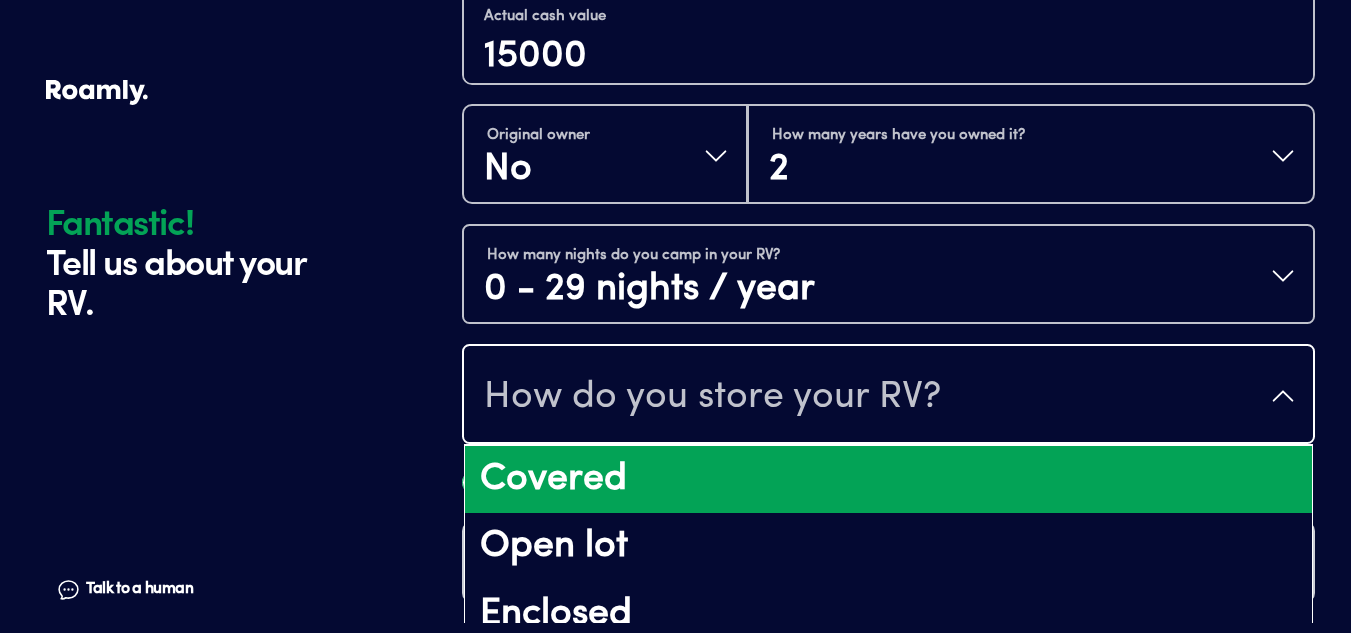 drag, startPoint x: 634, startPoint y: 470, endPoint x: 644, endPoint y: 462, distance: 12.806249 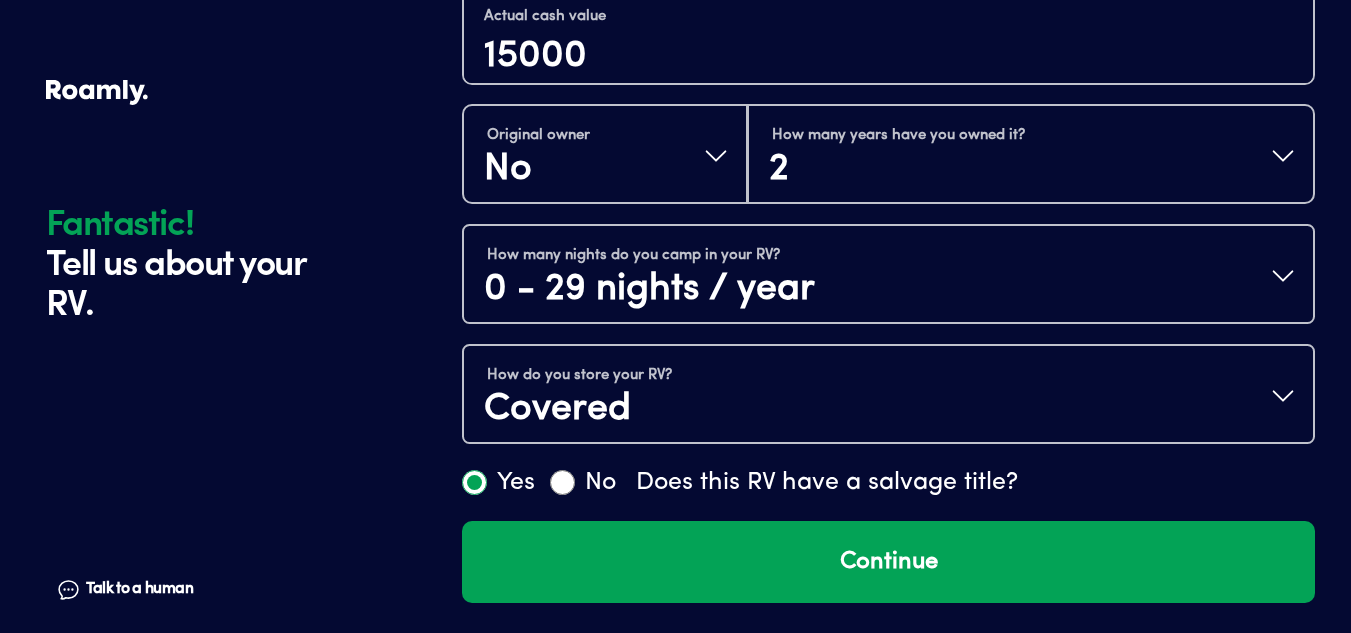 click on "Fantastic! Tell us about your RV. Talk to a human Chat" at bounding box center (249, -512) 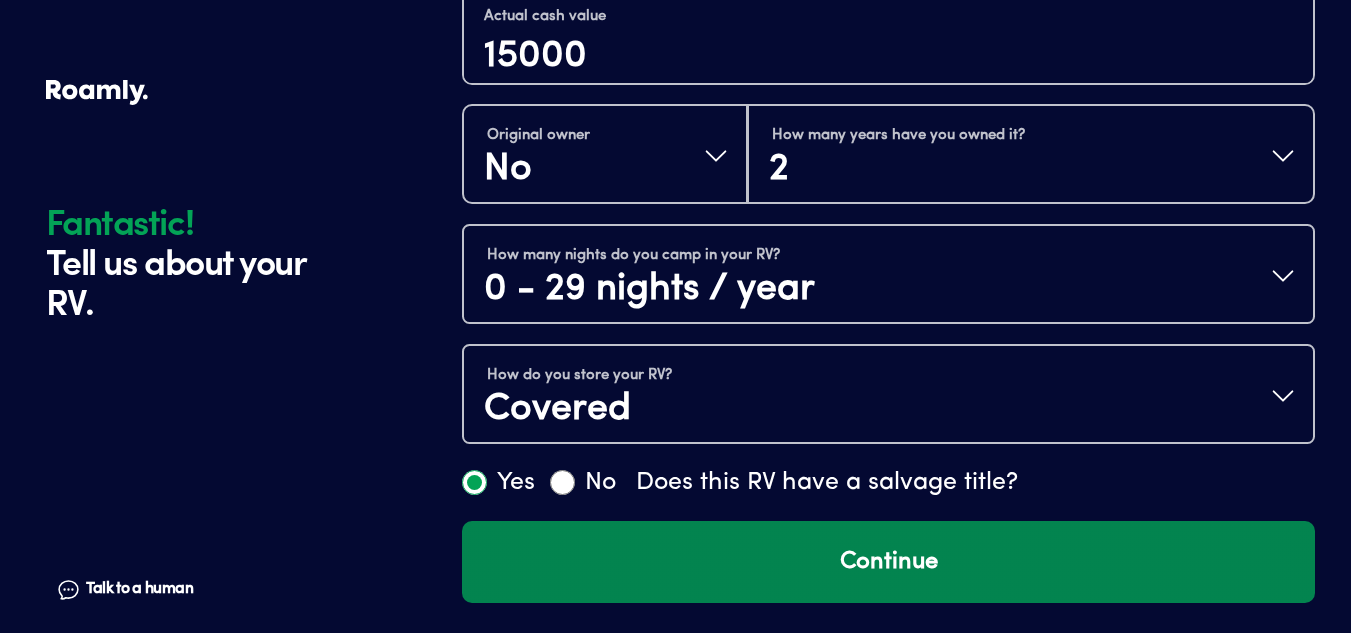 click on "Continue" at bounding box center (888, 562) 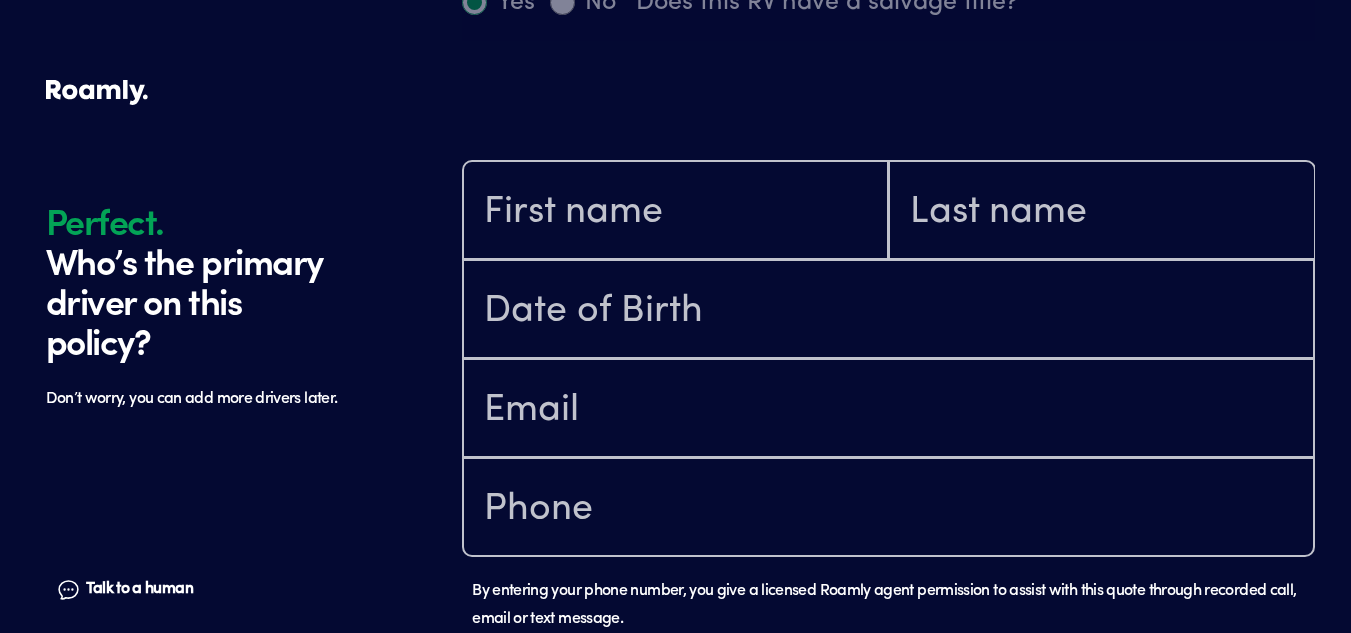 scroll, scrollTop: 2197, scrollLeft: 0, axis: vertical 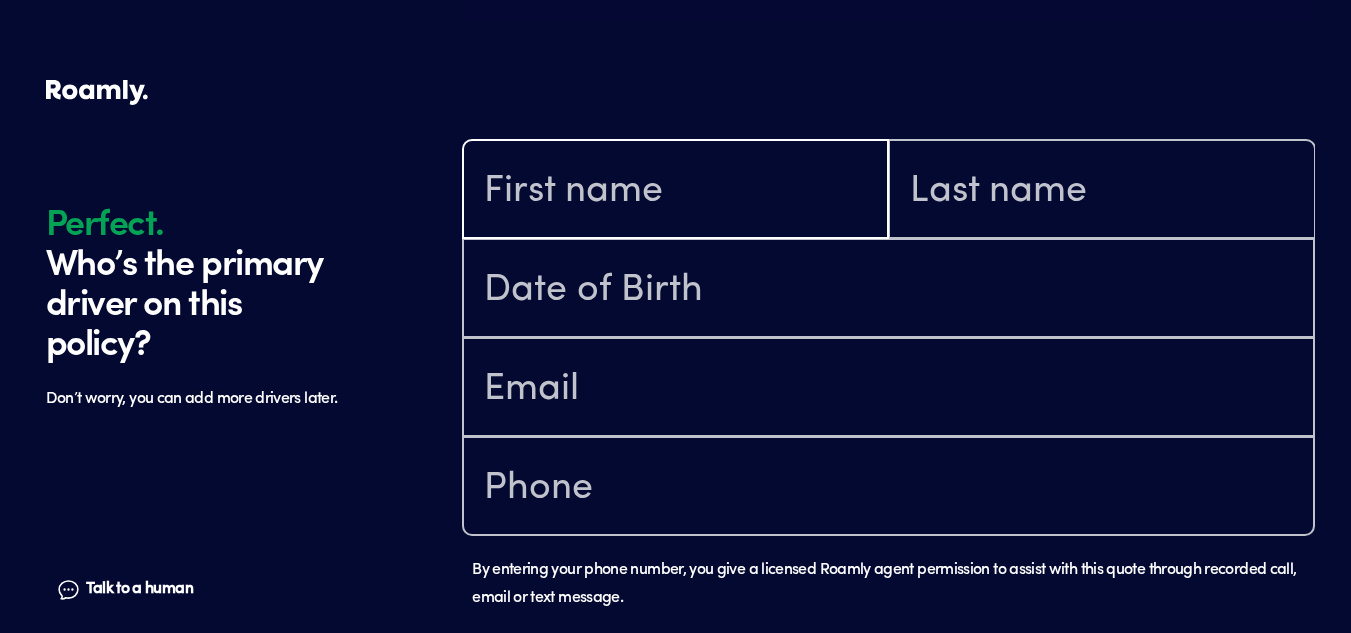 click at bounding box center (675, 191) 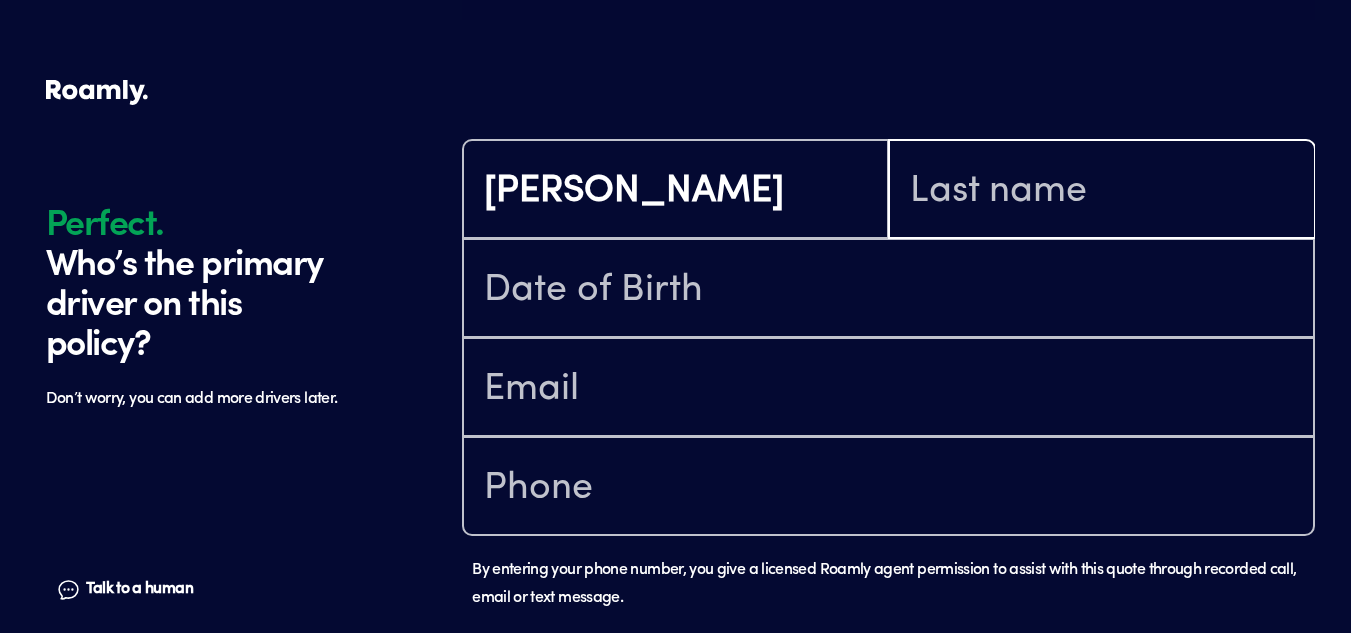 type on "[PERSON_NAME]" 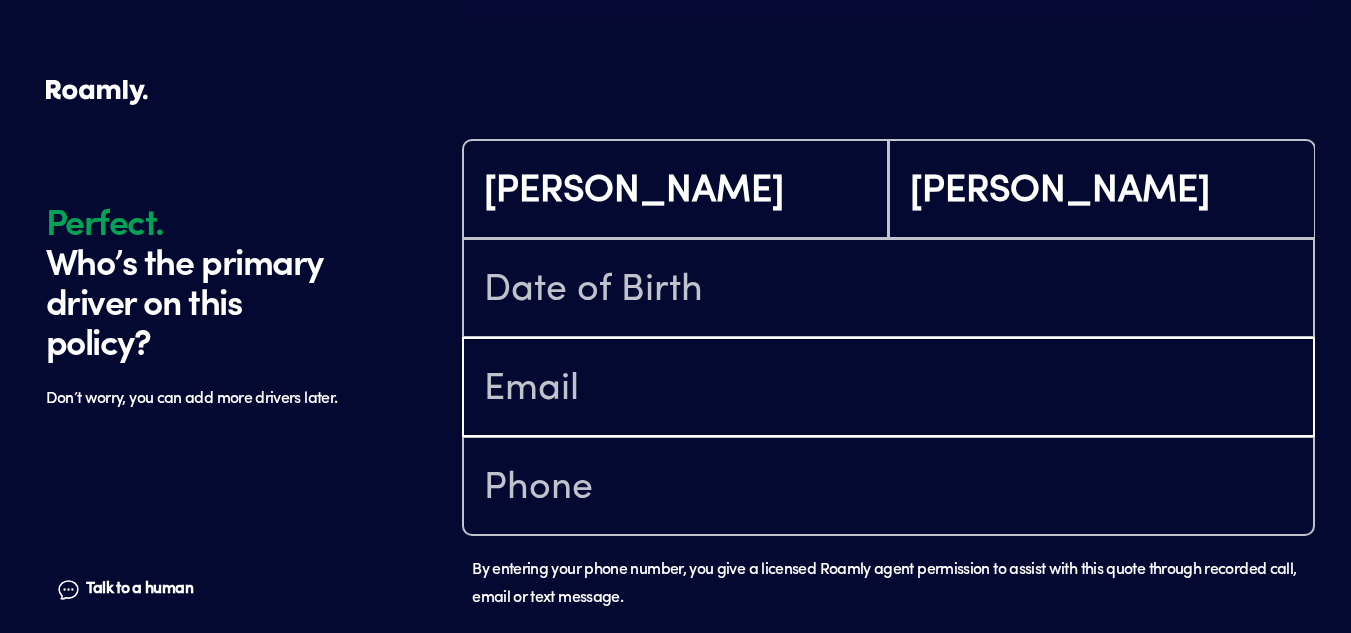 type on "[EMAIL_ADDRESS][DOMAIN_NAME]" 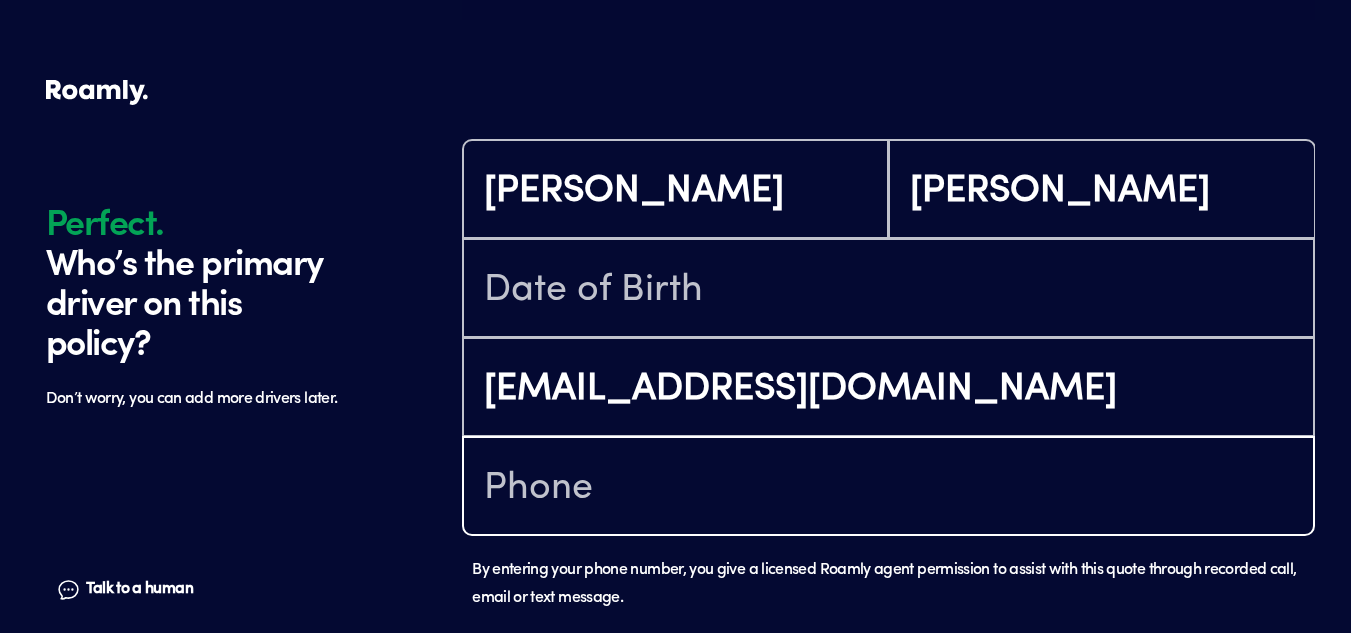 type on "[PHONE_NUMBER]" 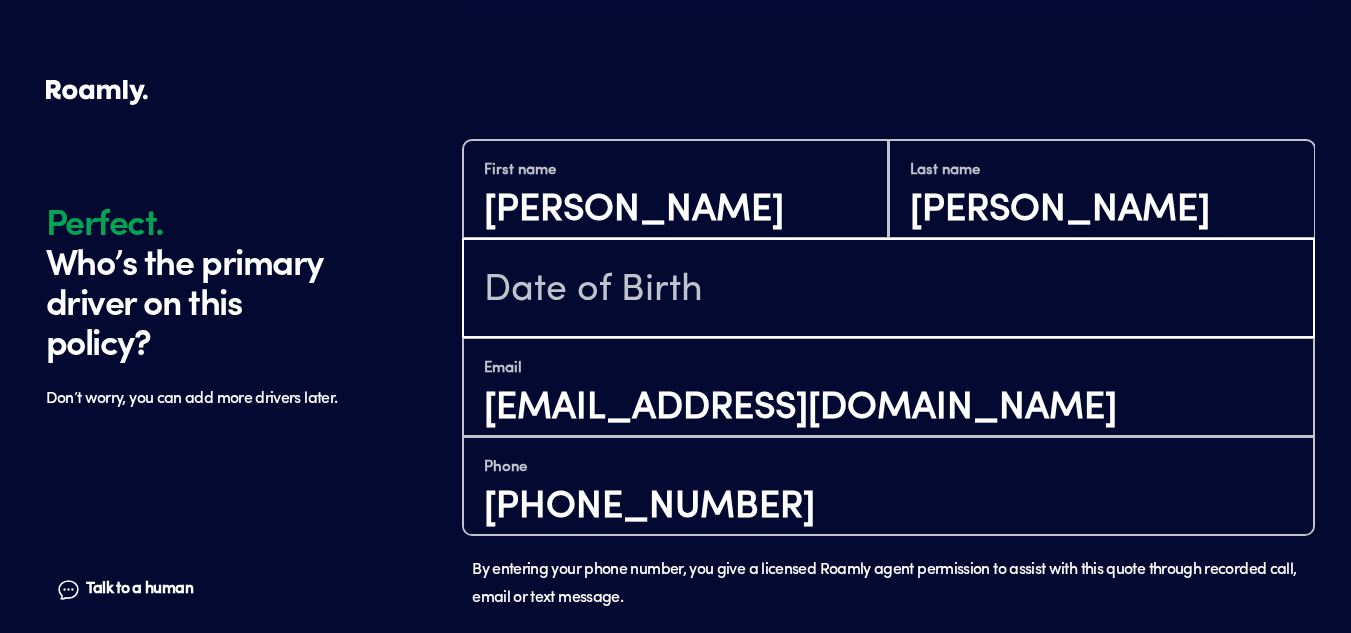 drag, startPoint x: 711, startPoint y: 289, endPoint x: 704, endPoint y: 266, distance: 24.04163 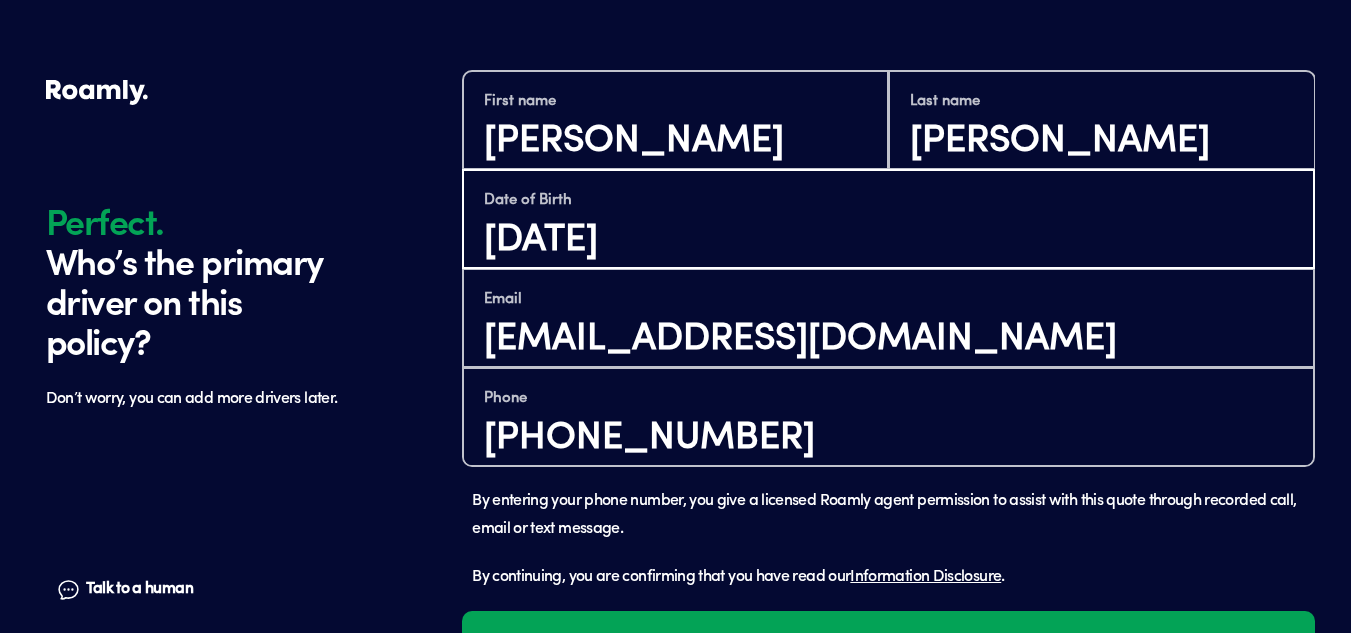 scroll, scrollTop: 2356, scrollLeft: 0, axis: vertical 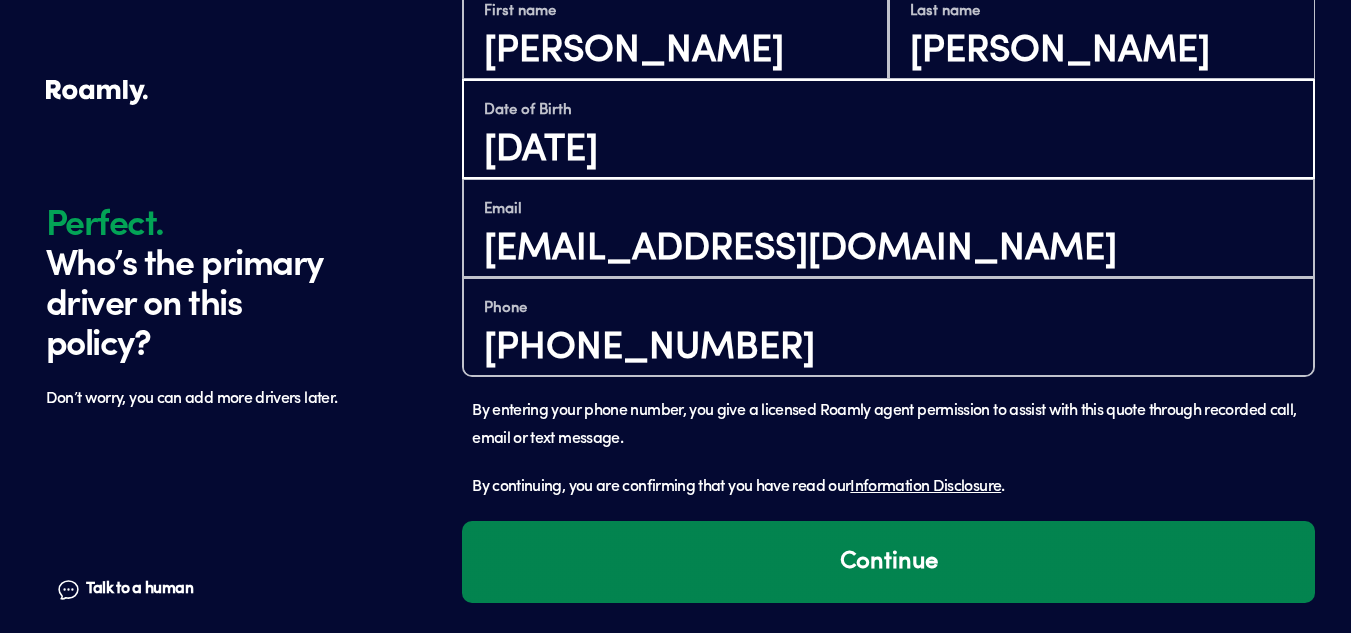 type on "[DATE]" 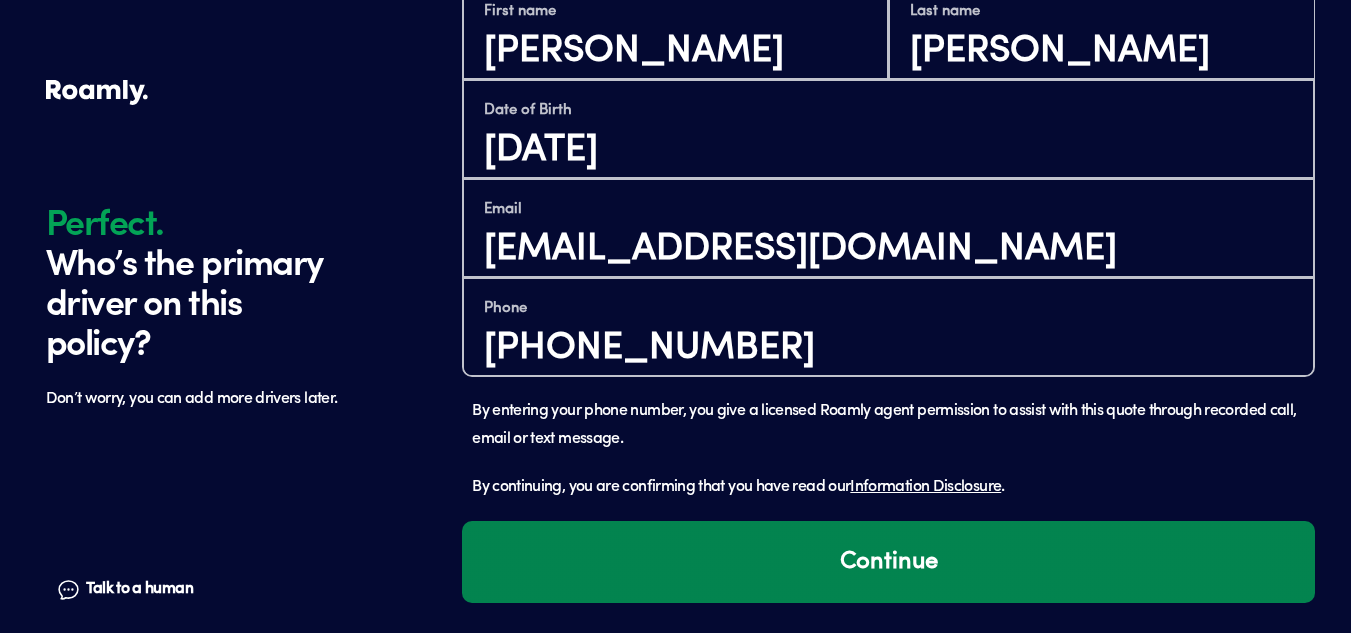 click on "Continue" at bounding box center (888, 562) 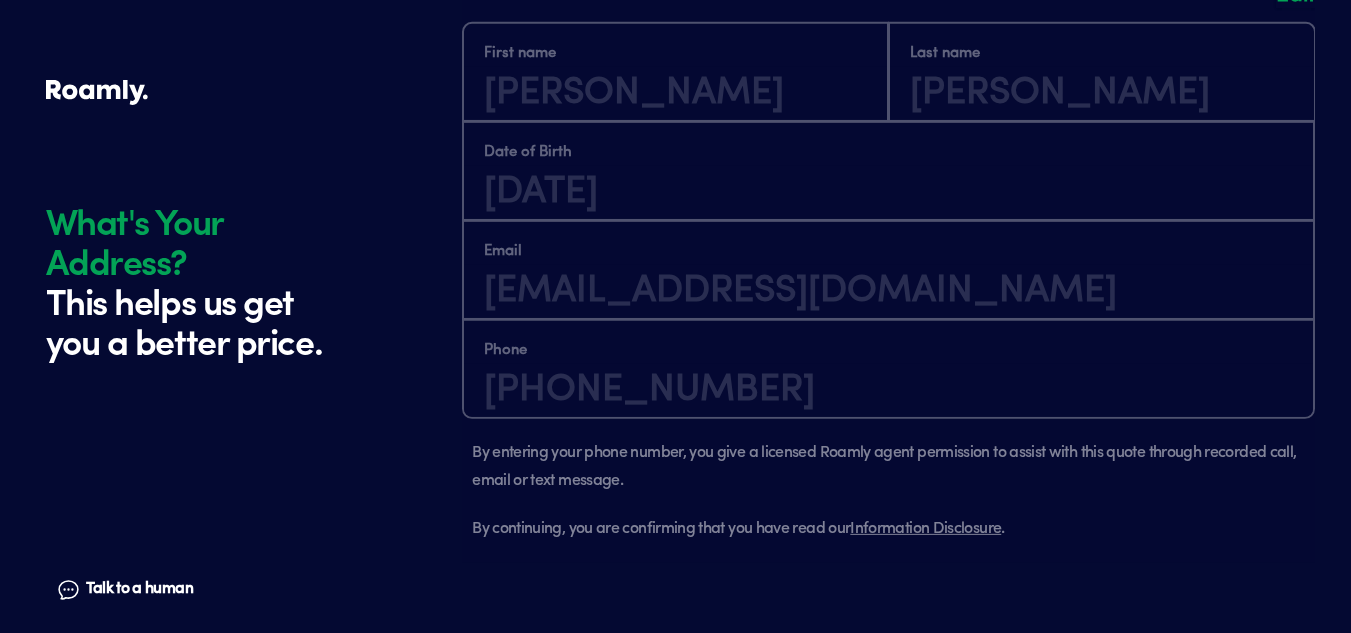 scroll, scrollTop: 2897, scrollLeft: 0, axis: vertical 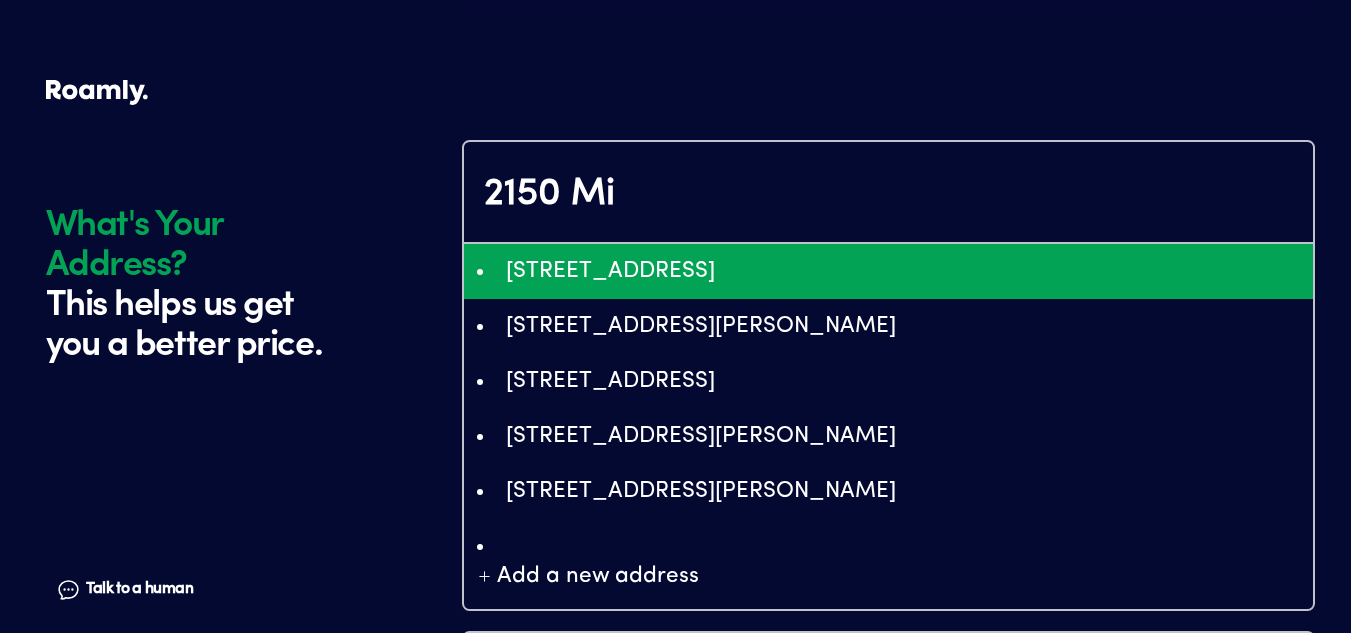 type on "ChIJGbDWaIS1QIYROmfh0z5QIZk" 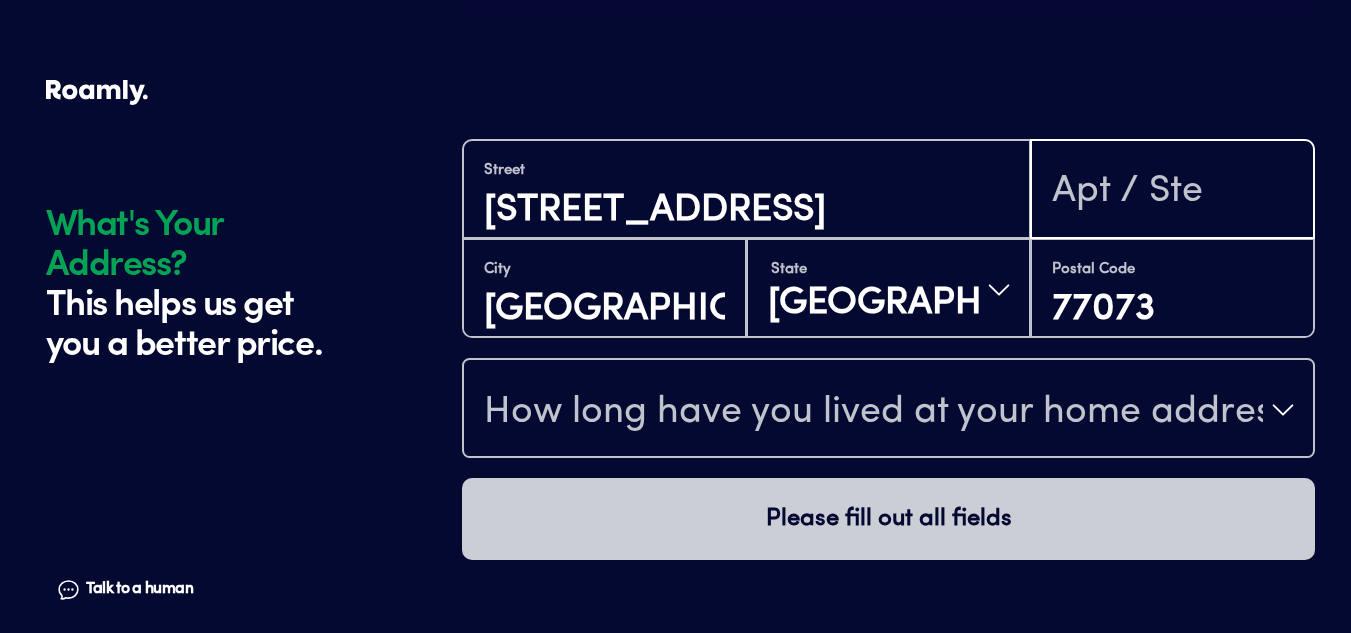 click at bounding box center (1173, 191) 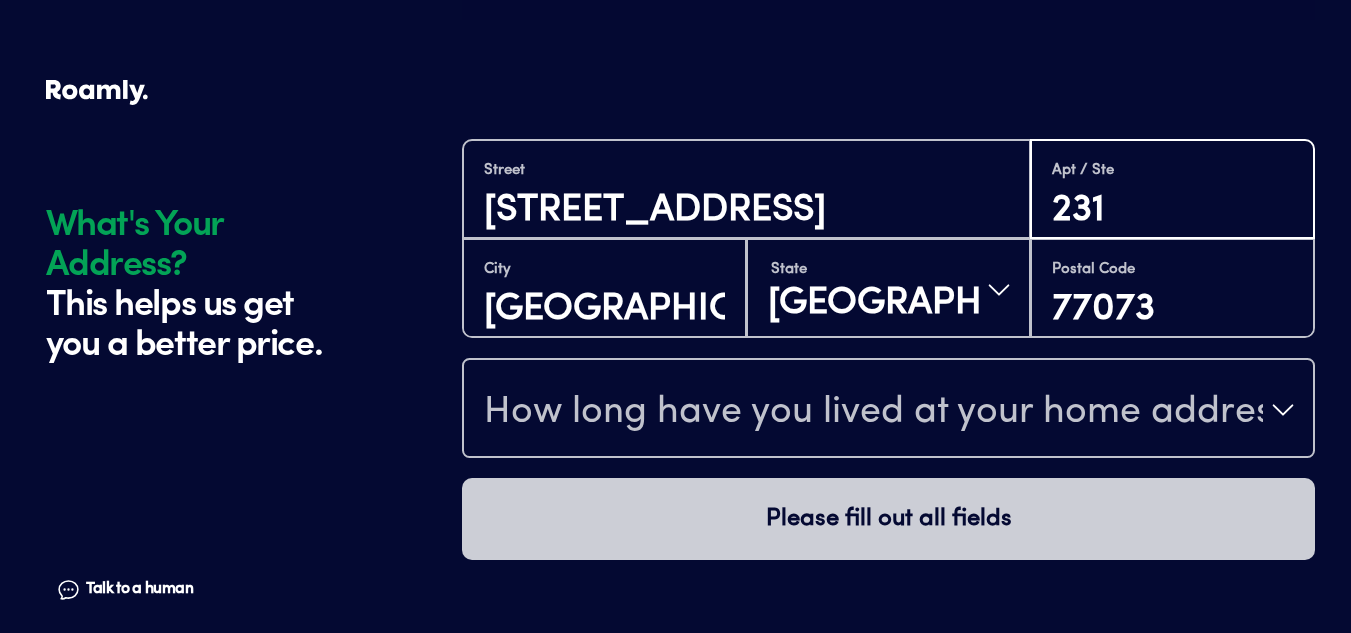 type on "231" 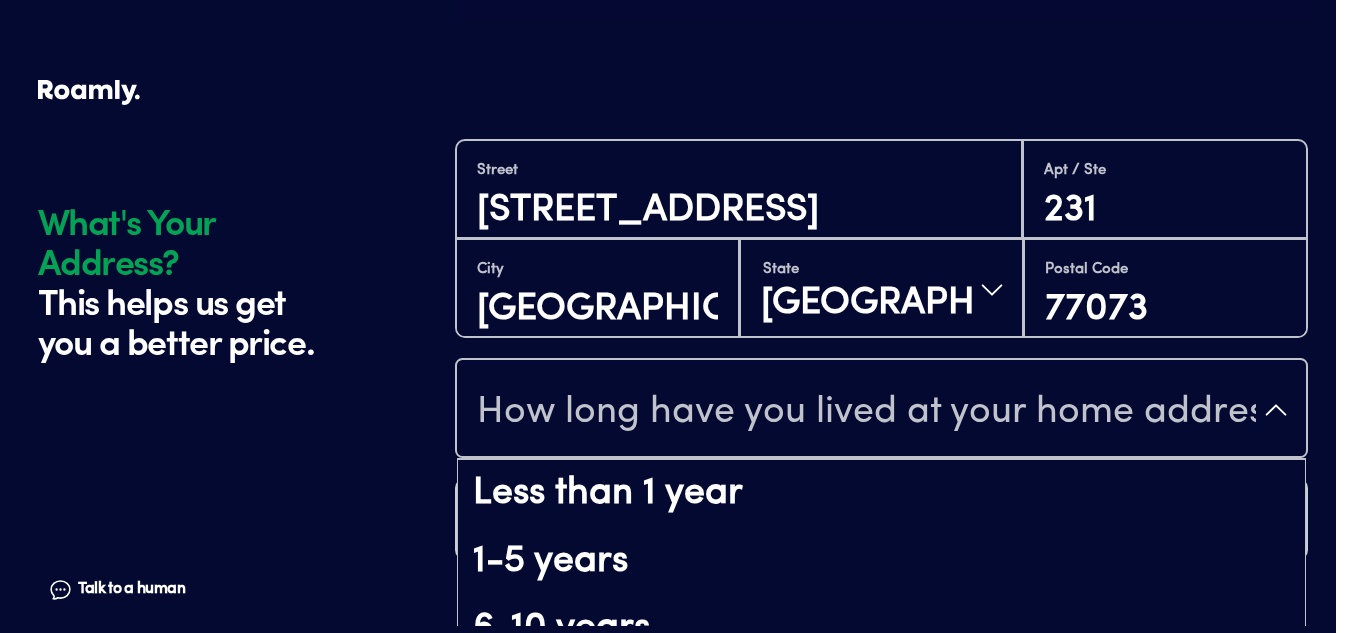 click on "How long have you lived at your home address?" at bounding box center (866, 412) 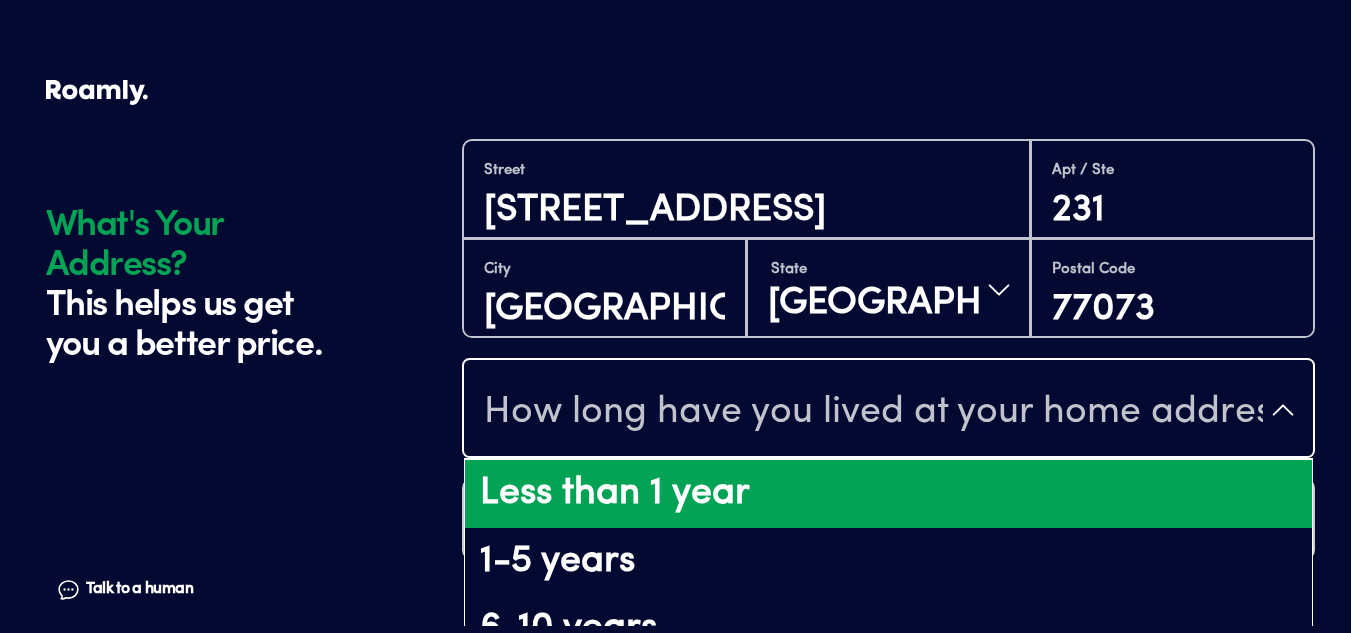 click on "Less than 1 year" at bounding box center [888, 494] 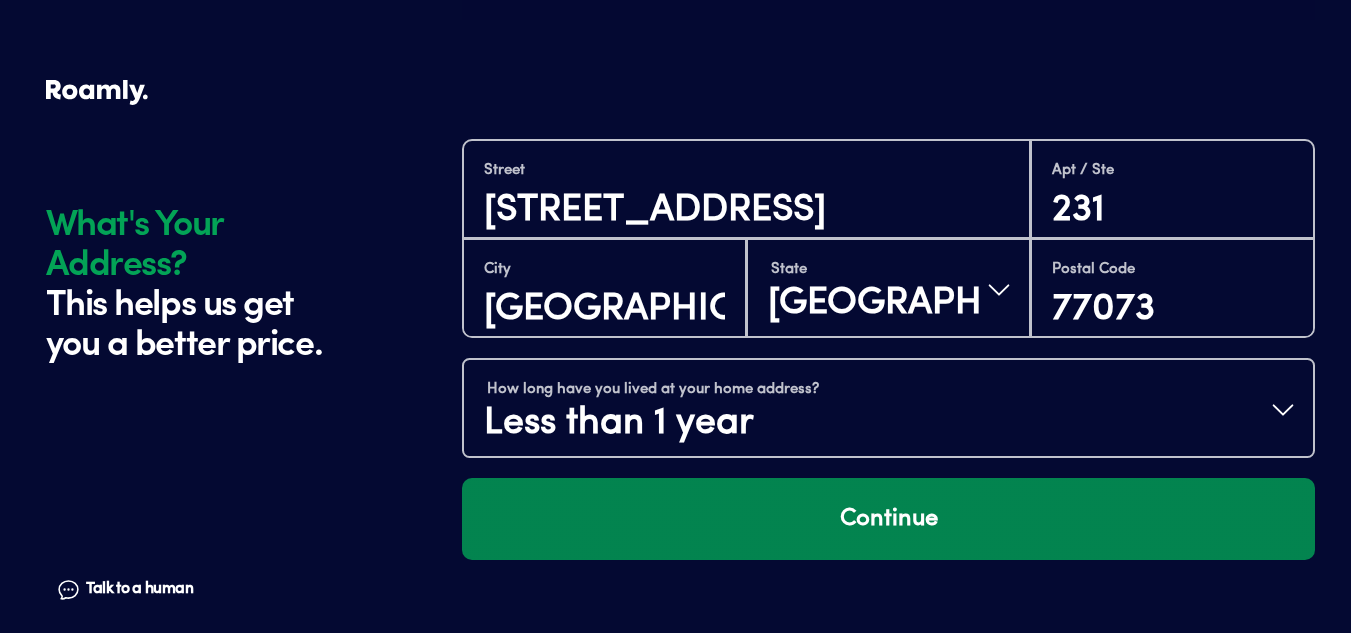 click on "Continue" at bounding box center [888, 519] 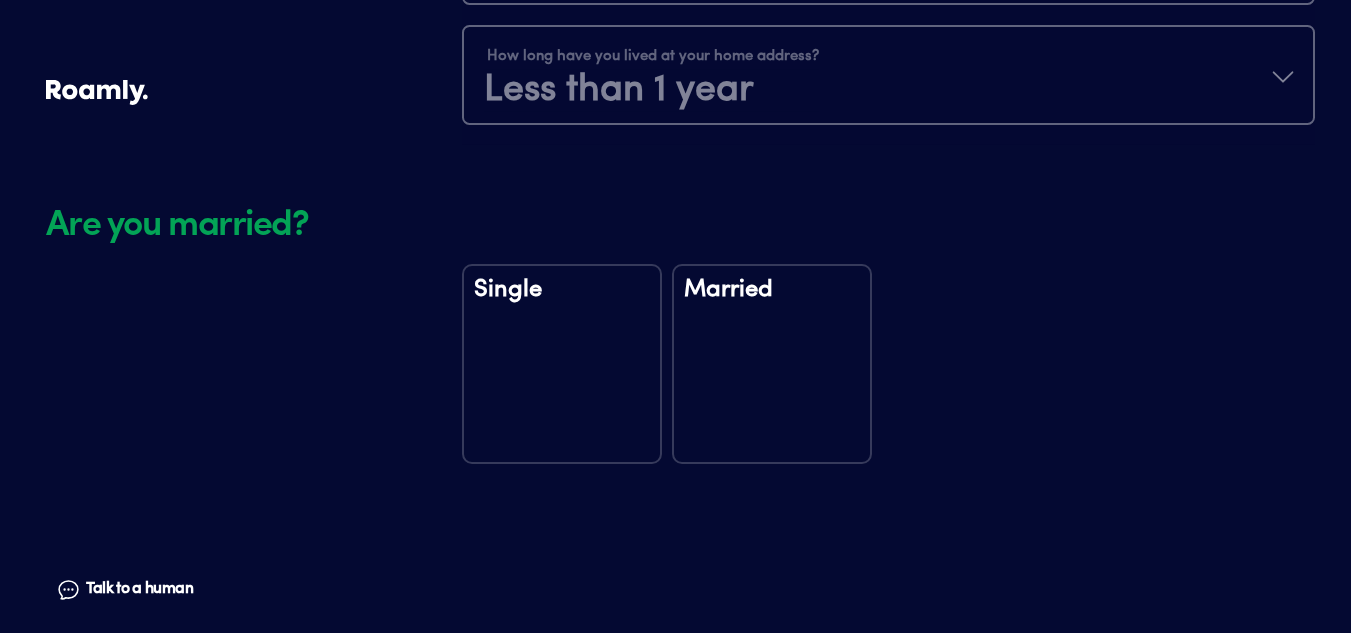 scroll, scrollTop: 3368, scrollLeft: 0, axis: vertical 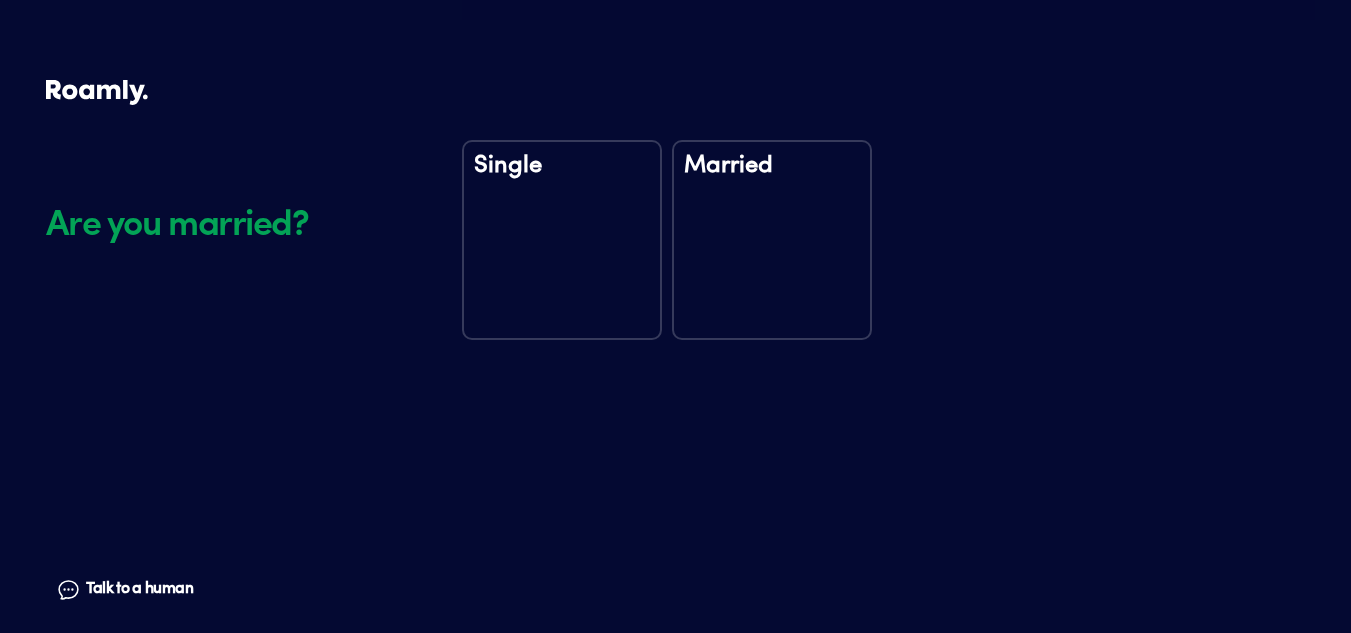 click on "Single" at bounding box center (562, 240) 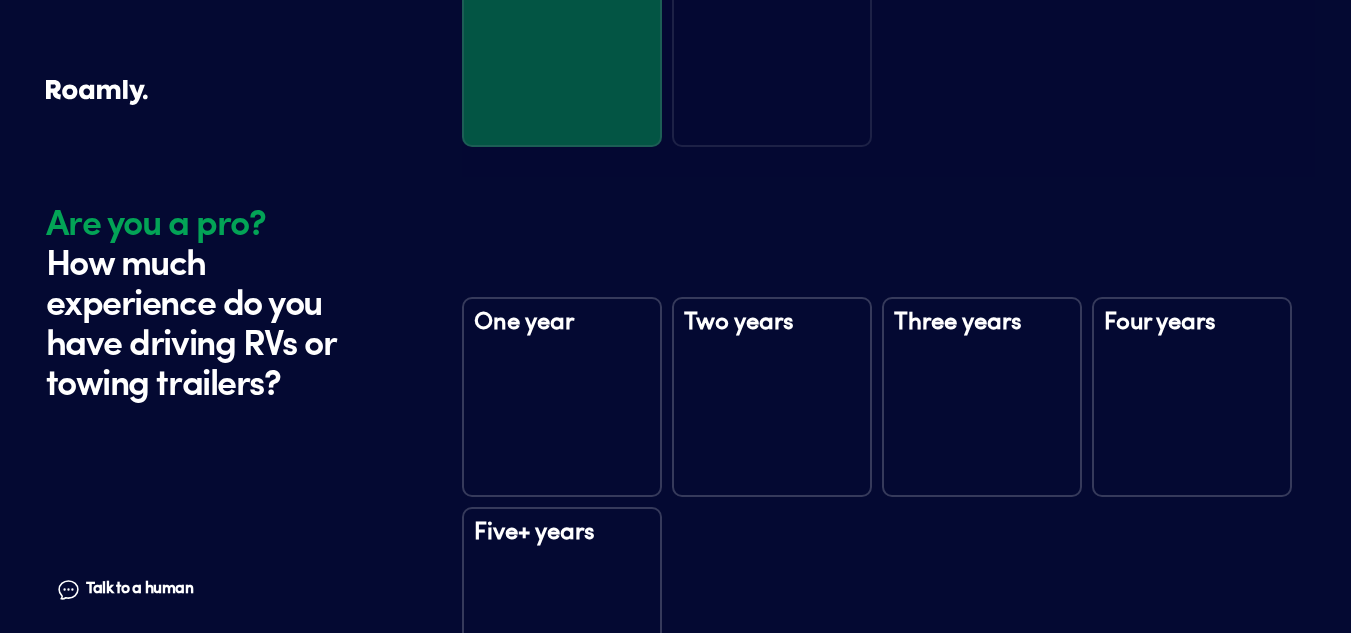 scroll, scrollTop: 3758, scrollLeft: 0, axis: vertical 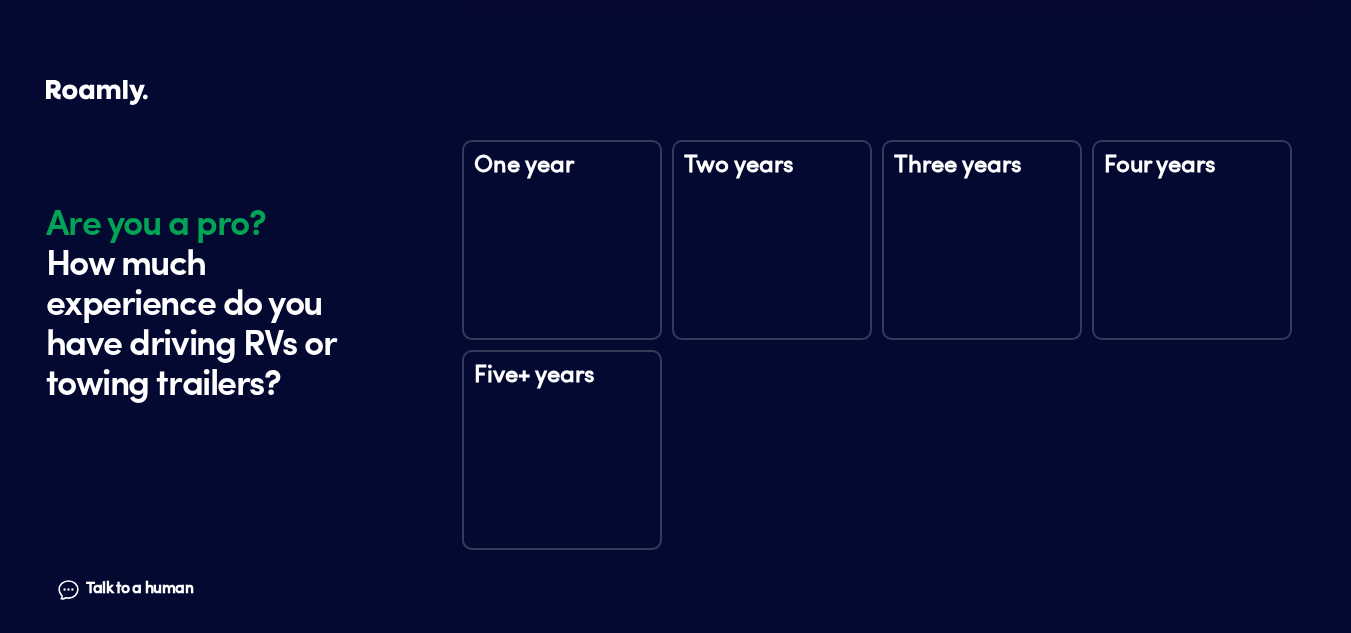 click on "Five+ years" at bounding box center [562, 450] 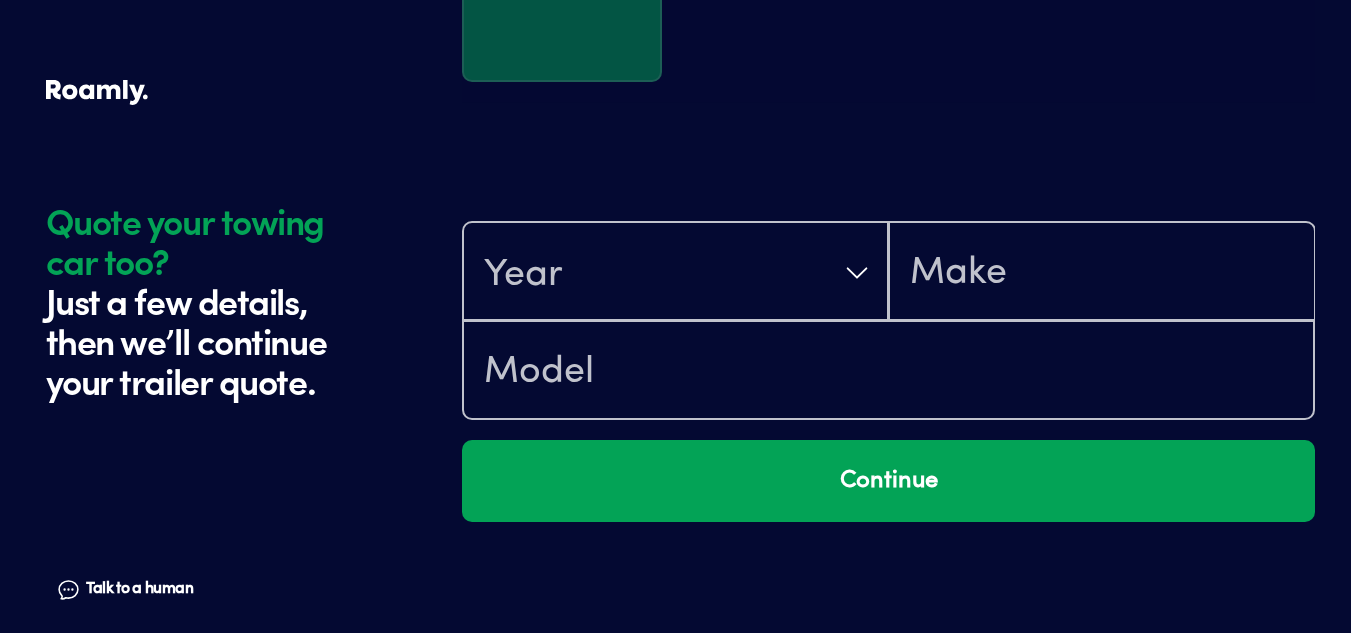 scroll, scrollTop: 4348, scrollLeft: 0, axis: vertical 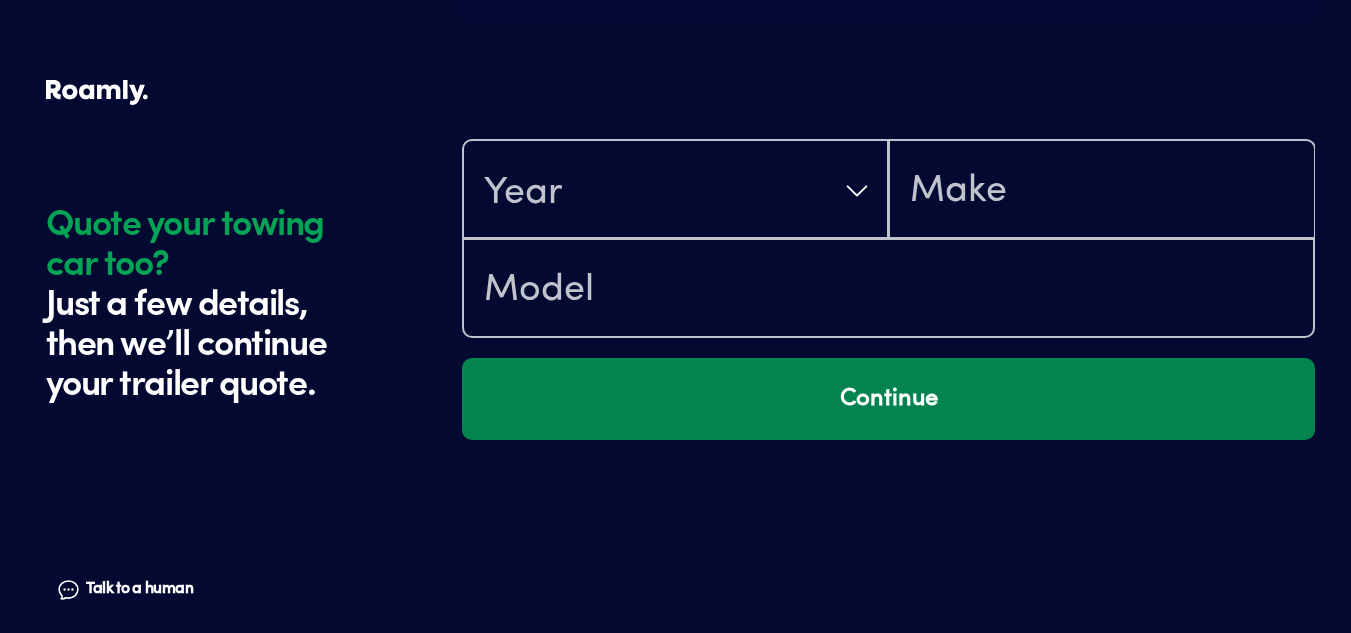 click on "Continue" at bounding box center (888, 399) 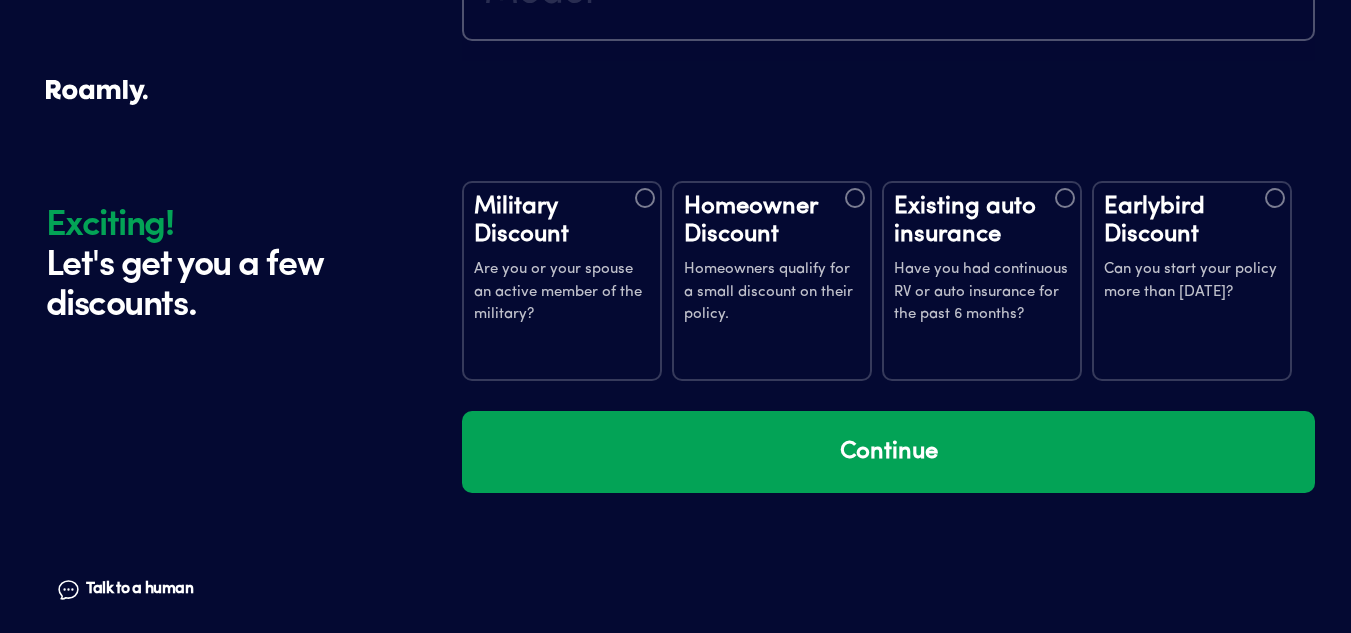 scroll, scrollTop: 4726, scrollLeft: 0, axis: vertical 